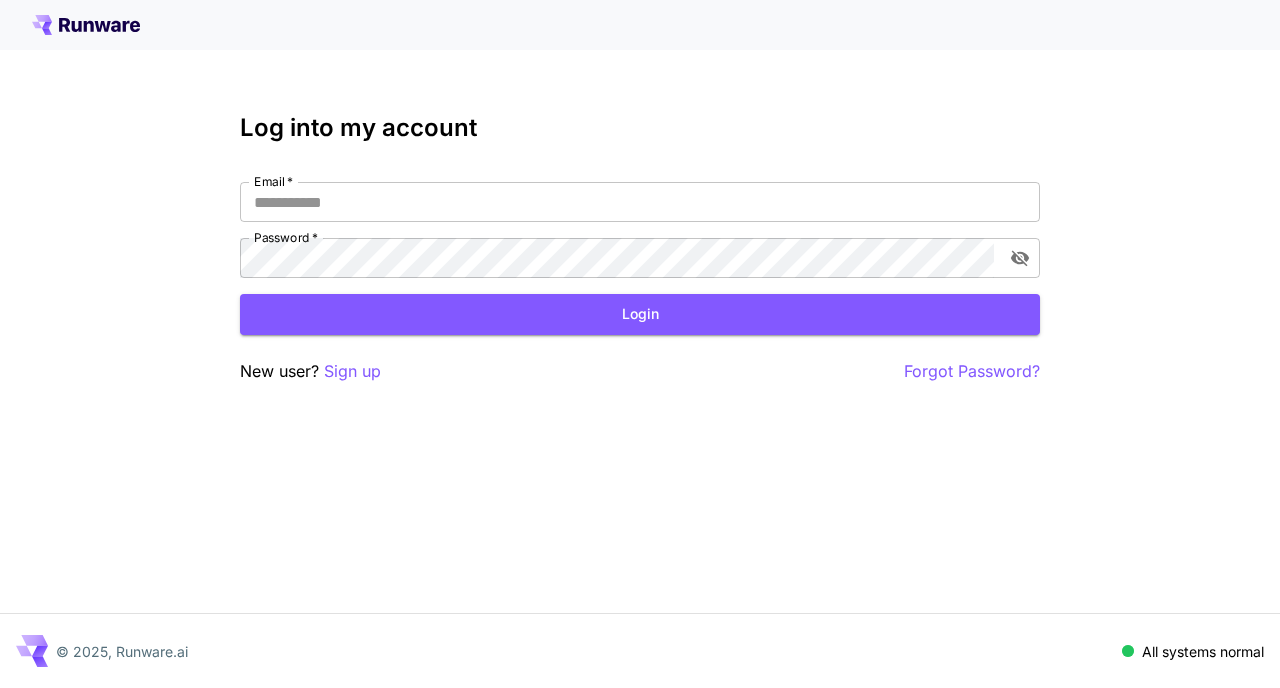scroll, scrollTop: 0, scrollLeft: 0, axis: both 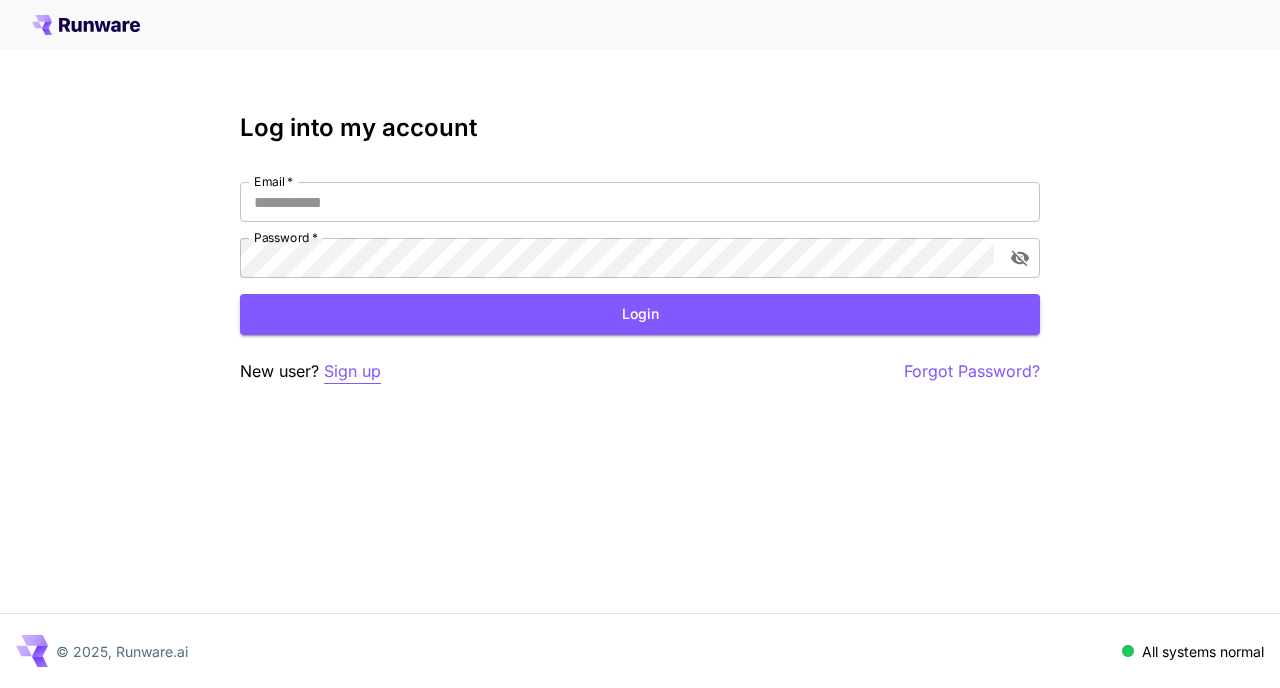 click on "Sign up" at bounding box center [352, 371] 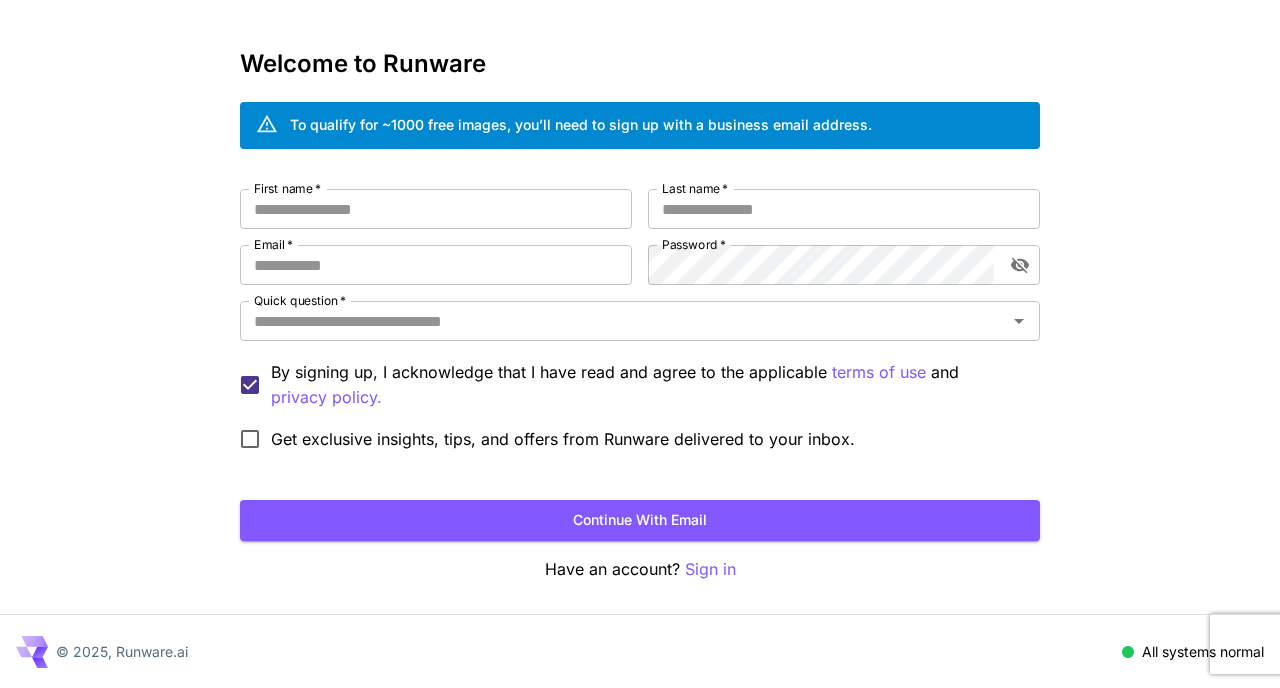 scroll, scrollTop: 0, scrollLeft: 0, axis: both 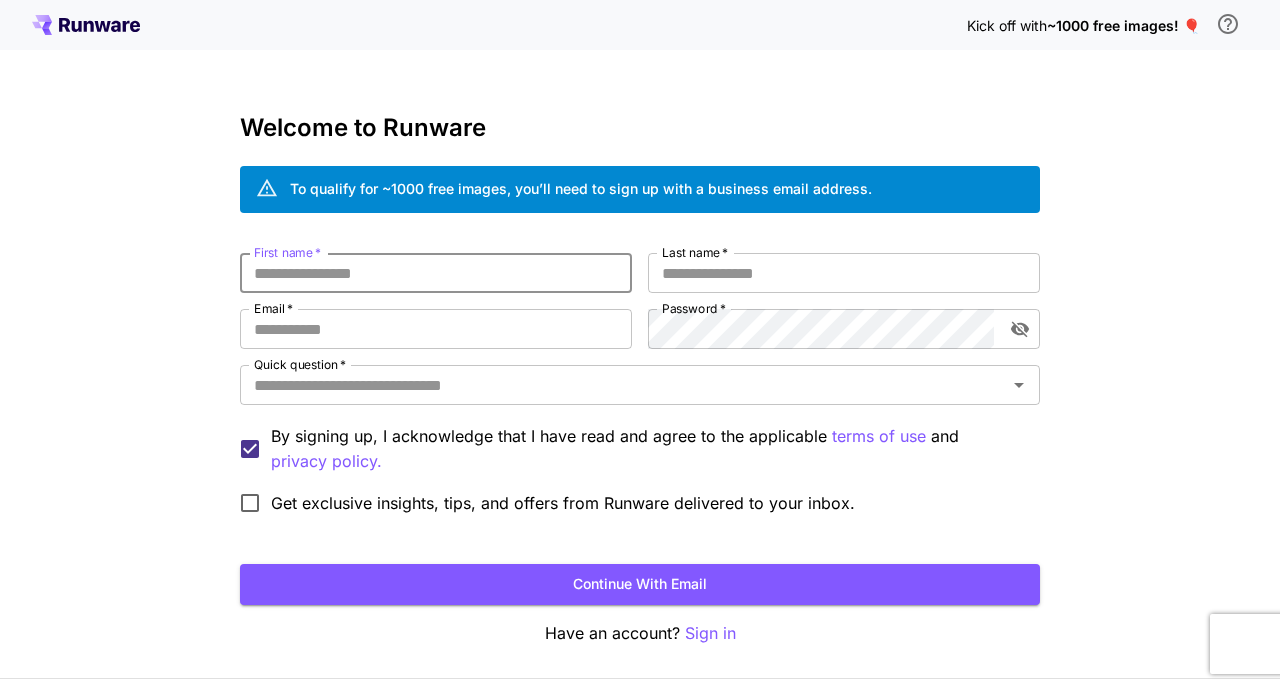 click on "First name   *" at bounding box center (436, 273) 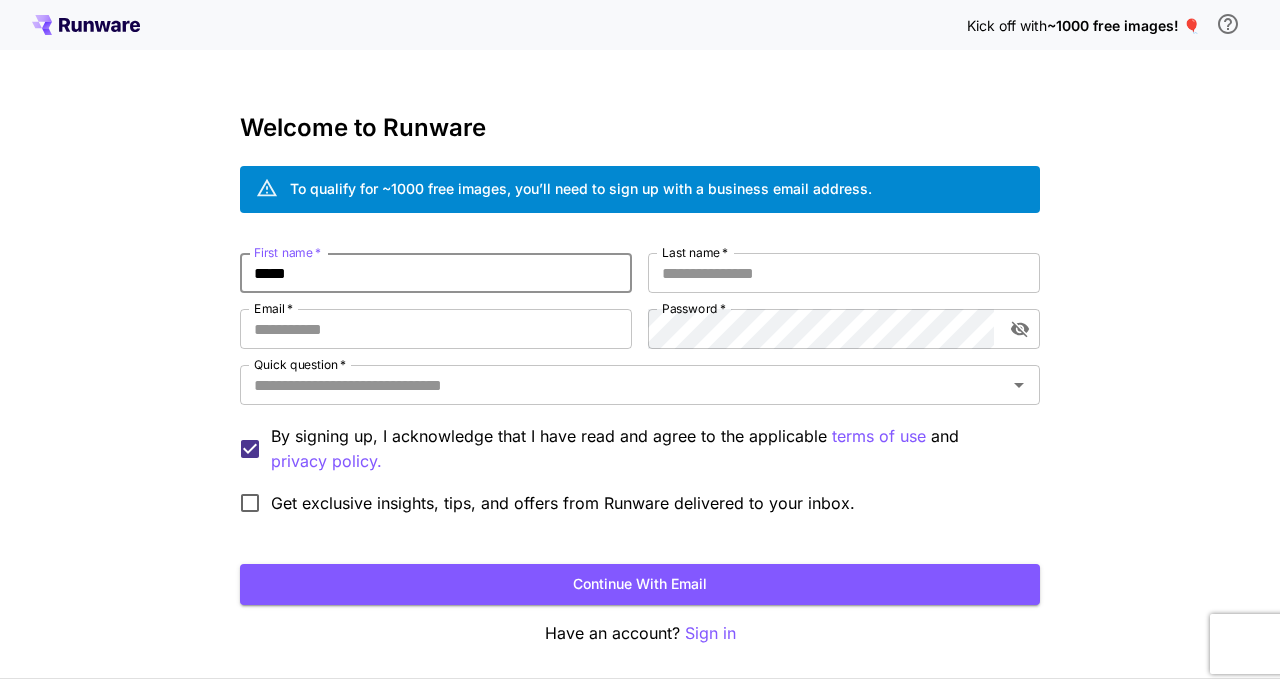 type on "*****" 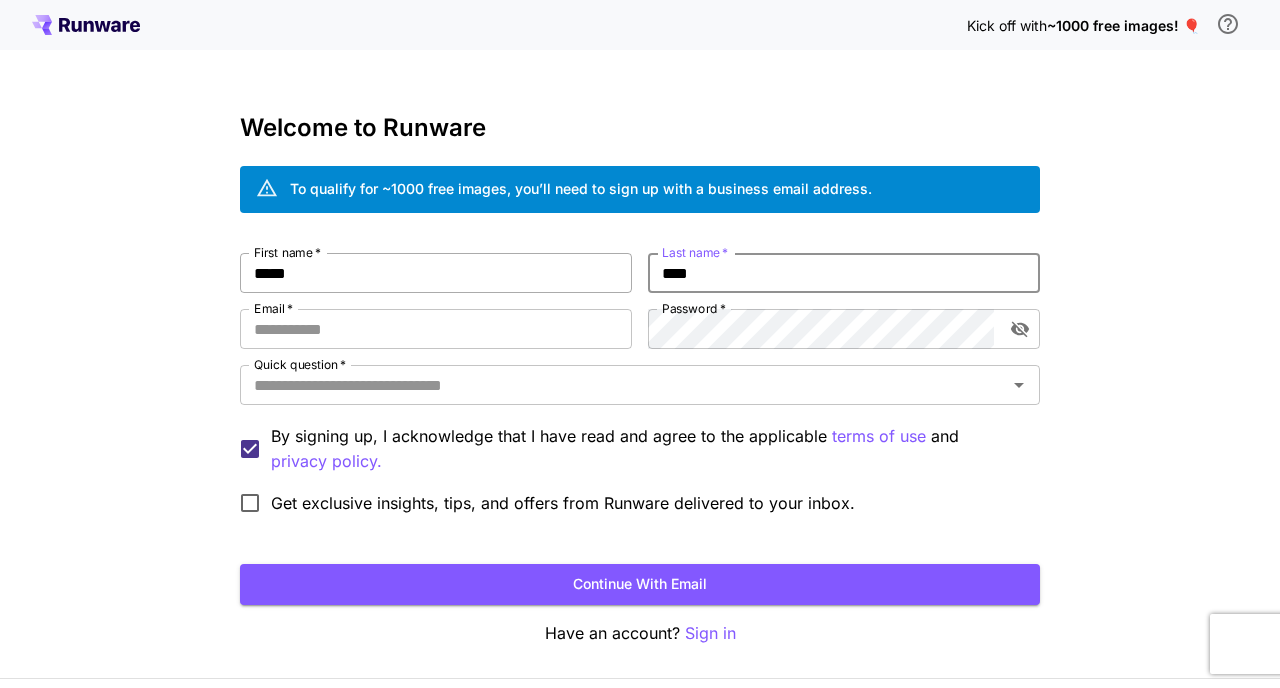 type on "****" 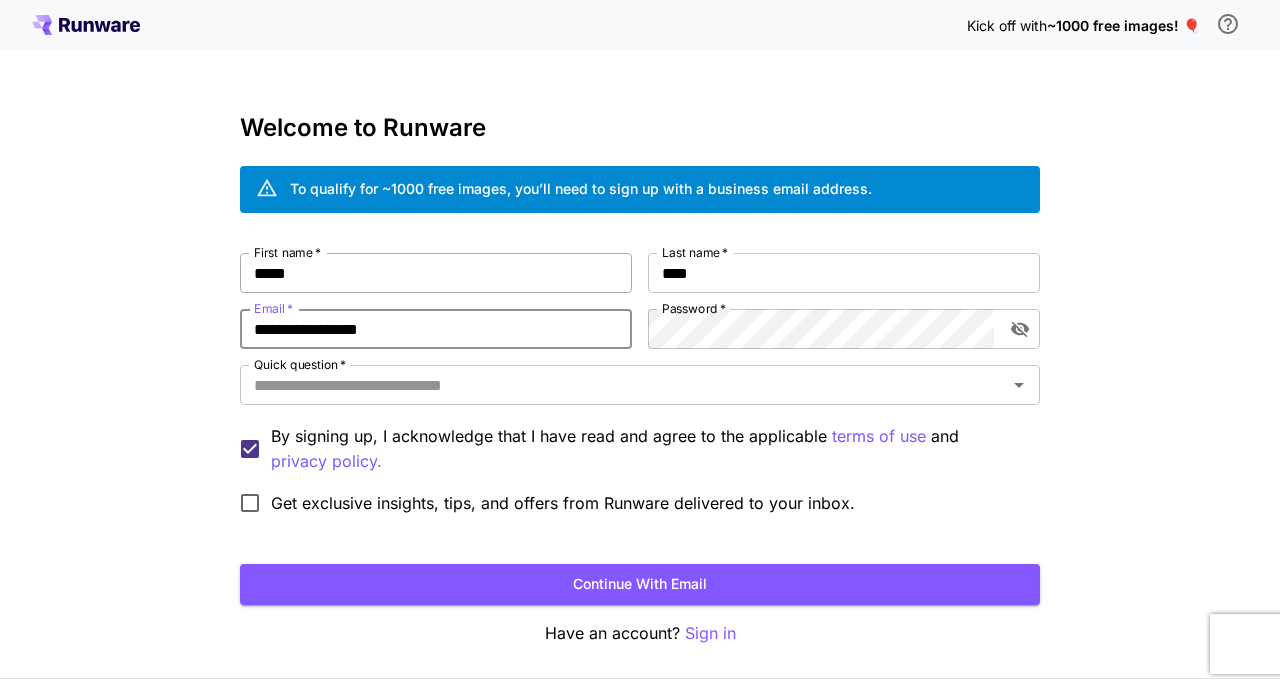 type on "**********" 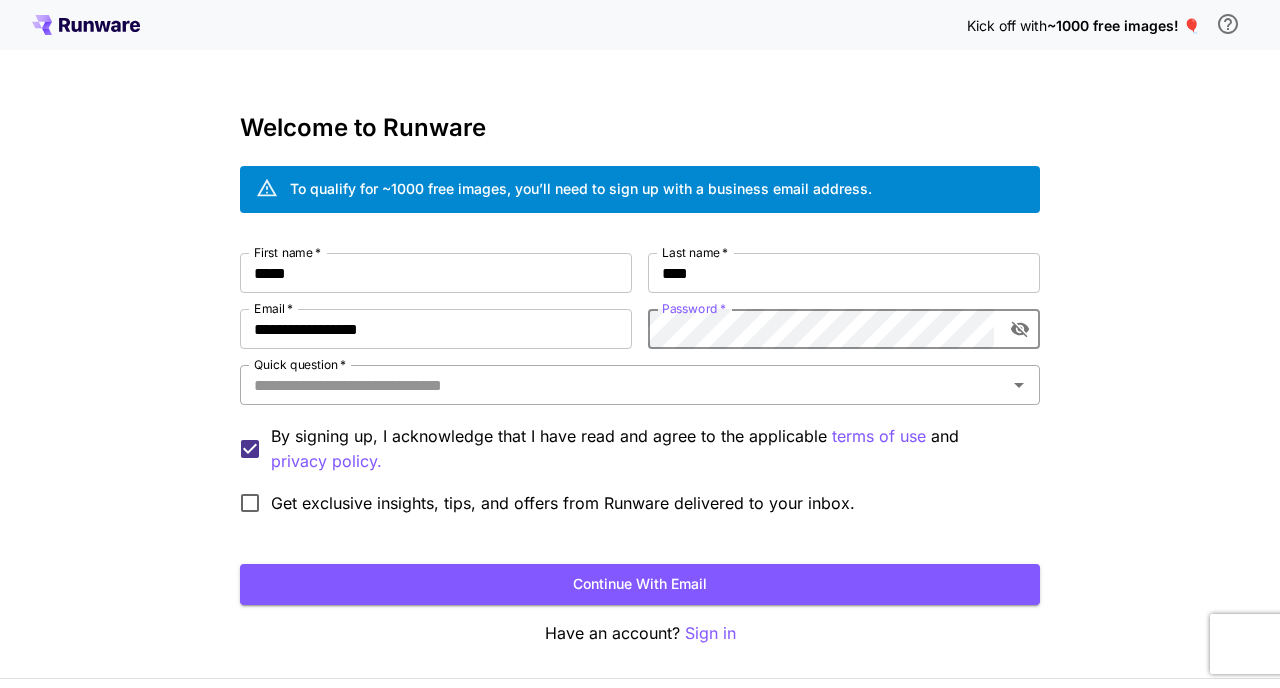 click on "Quick question   *" at bounding box center (623, 385) 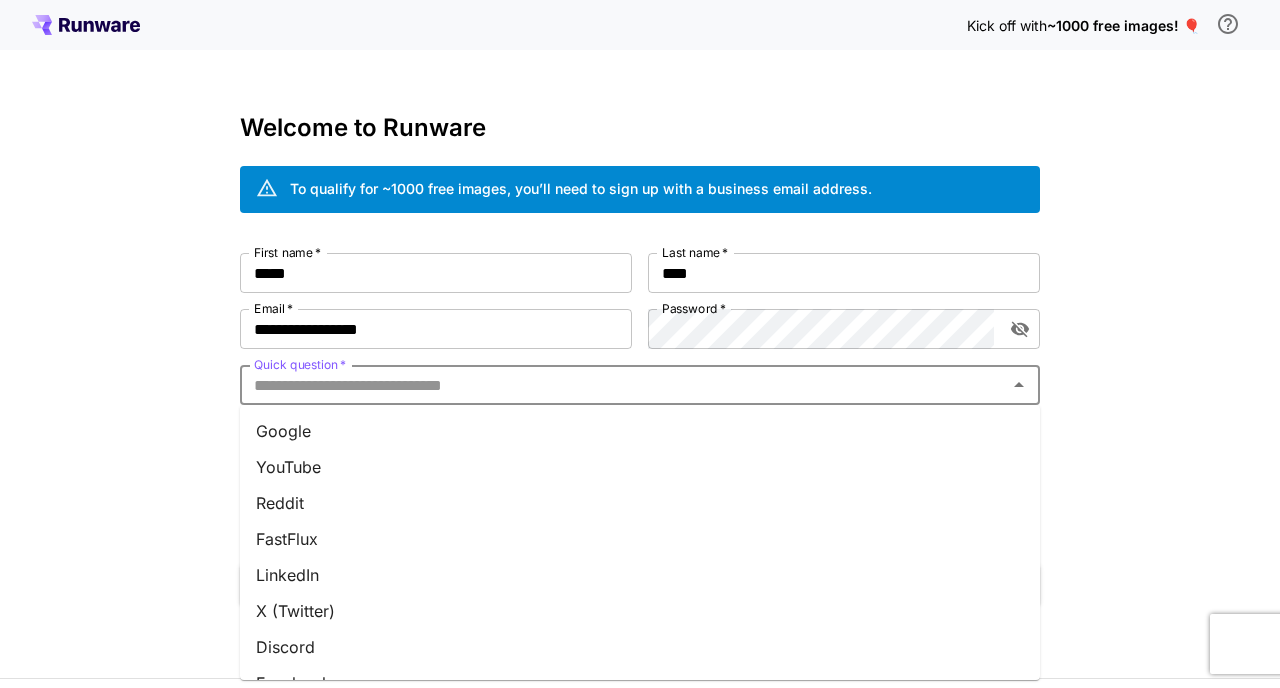 click on "Google" at bounding box center (640, 431) 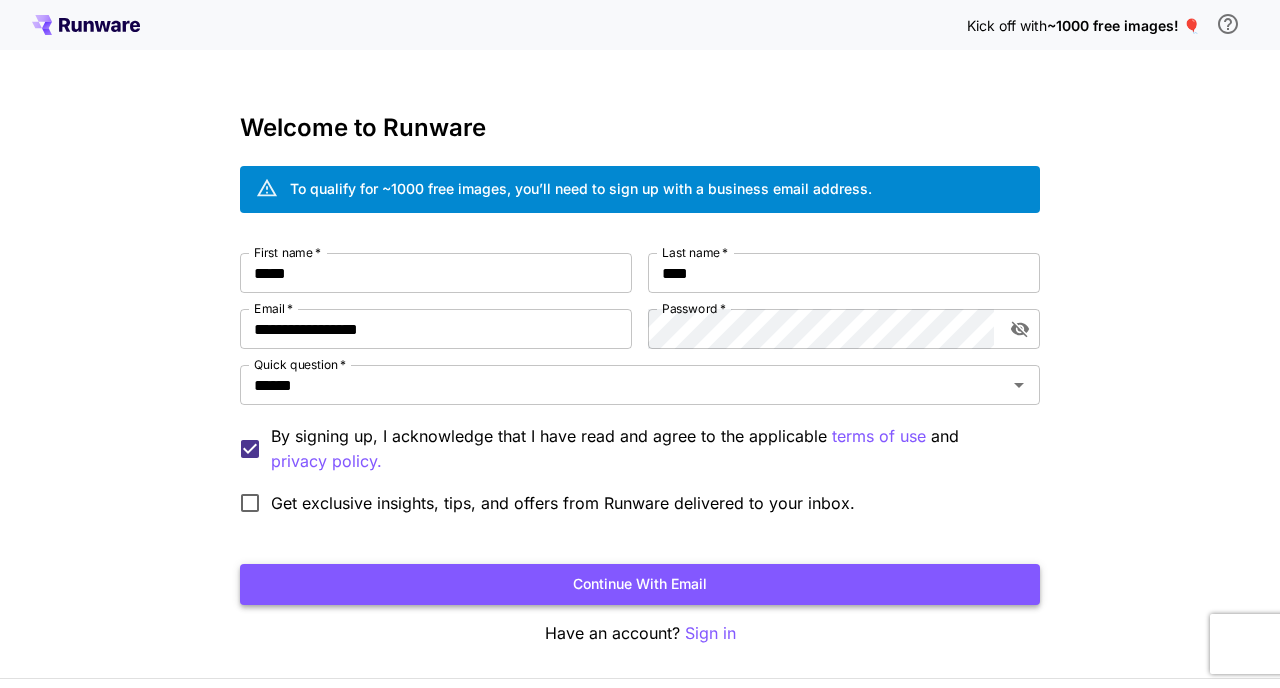 click on "Continue with email" at bounding box center (640, 584) 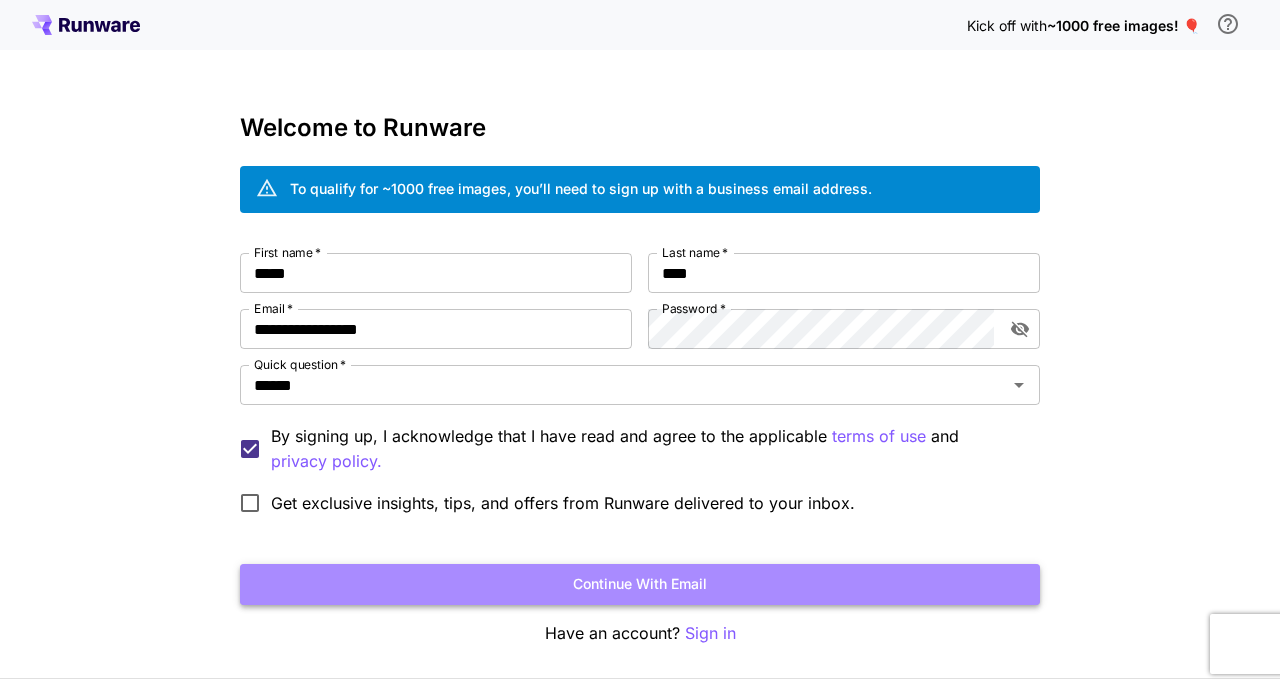 click on "Continue with email" at bounding box center (640, 584) 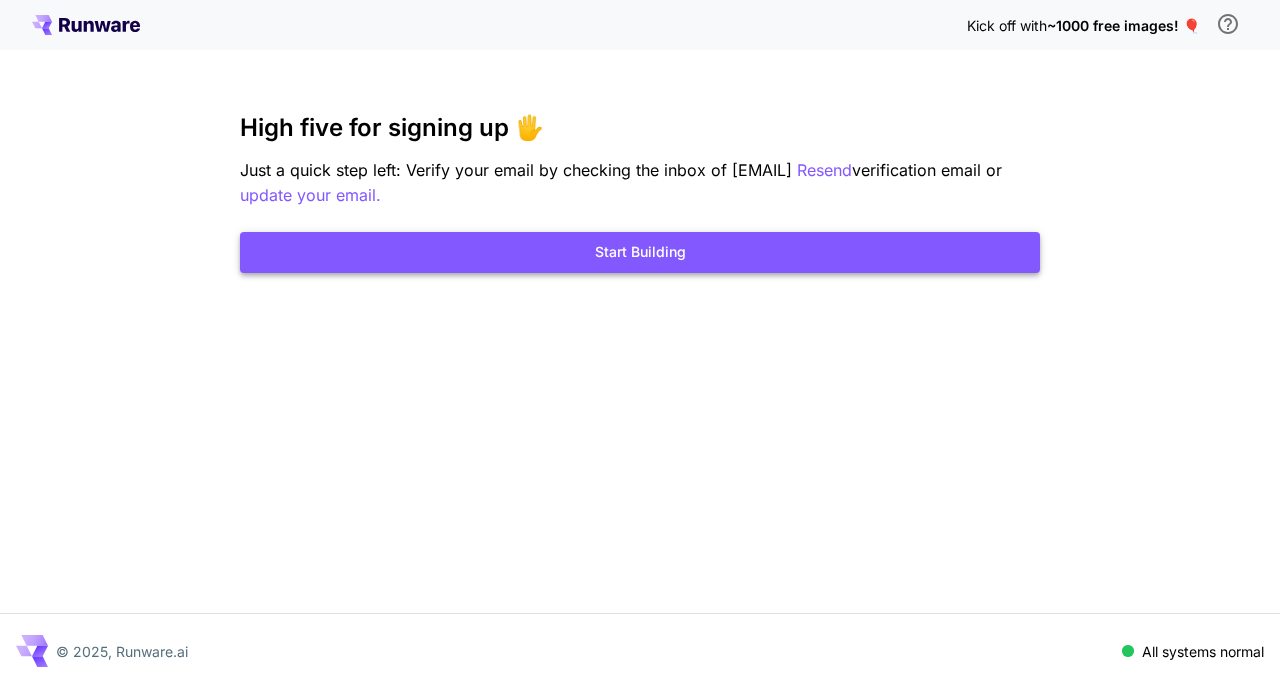 click on "Start Building" at bounding box center [640, 252] 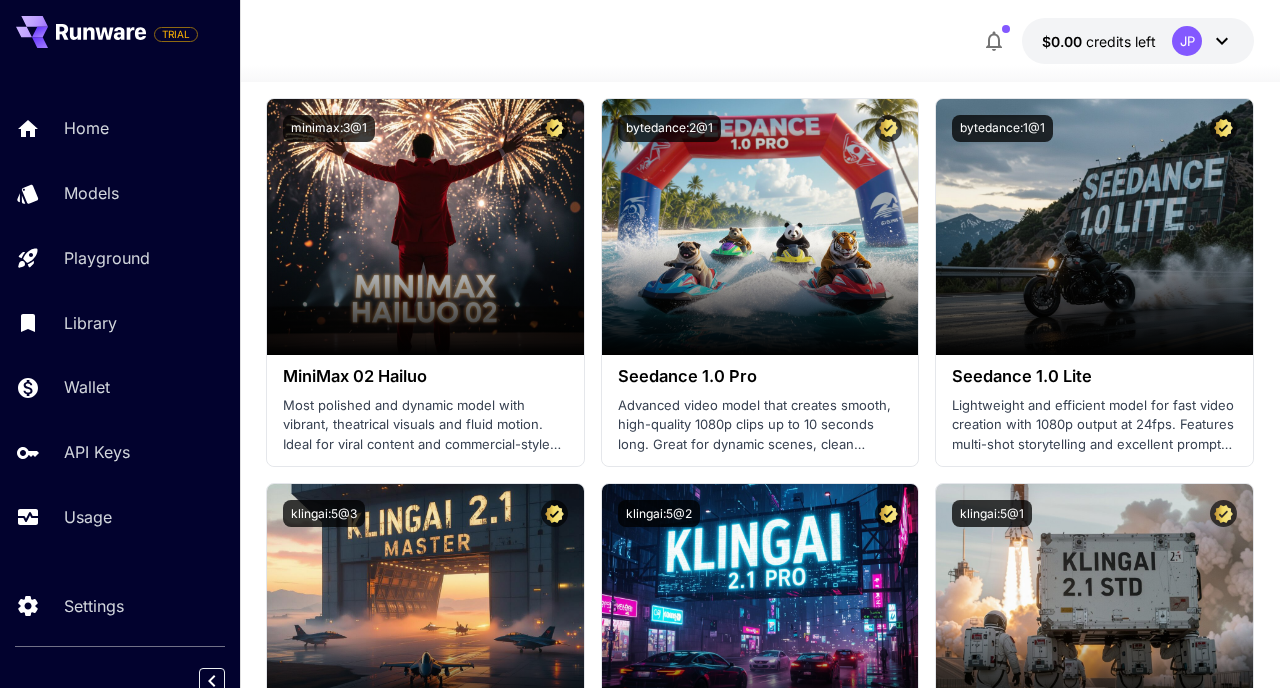 scroll, scrollTop: 822, scrollLeft: 0, axis: vertical 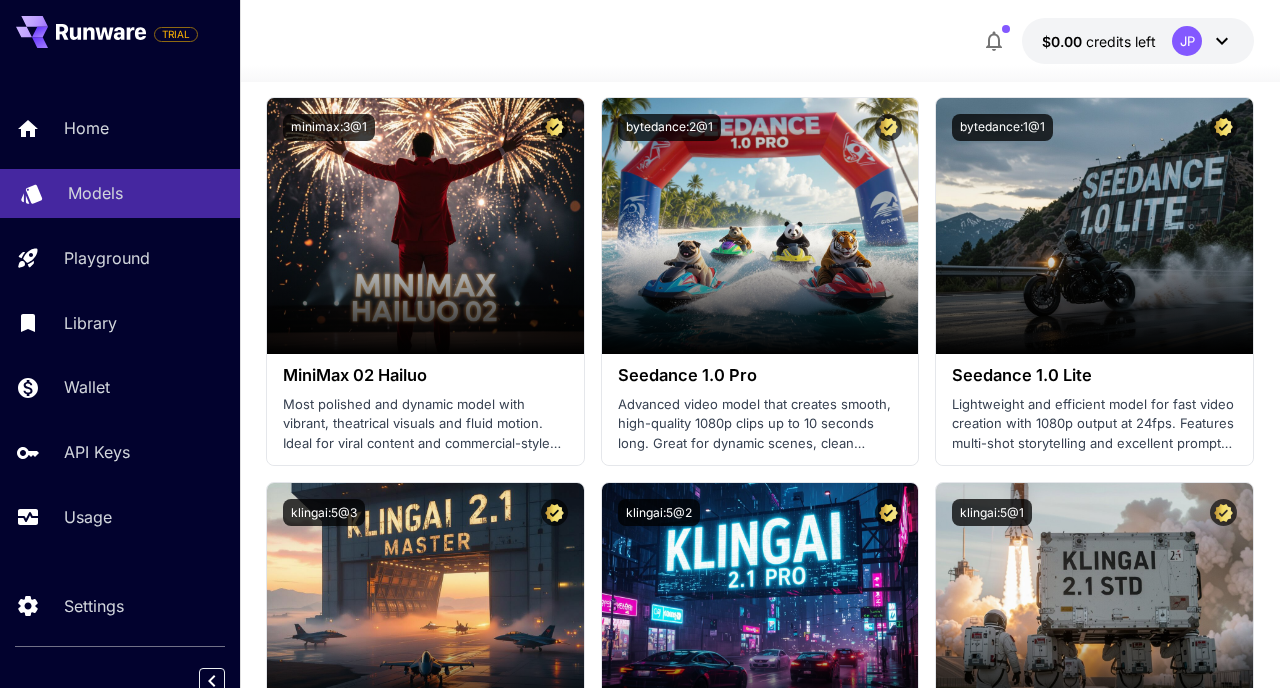 click on "Models" at bounding box center [95, 193] 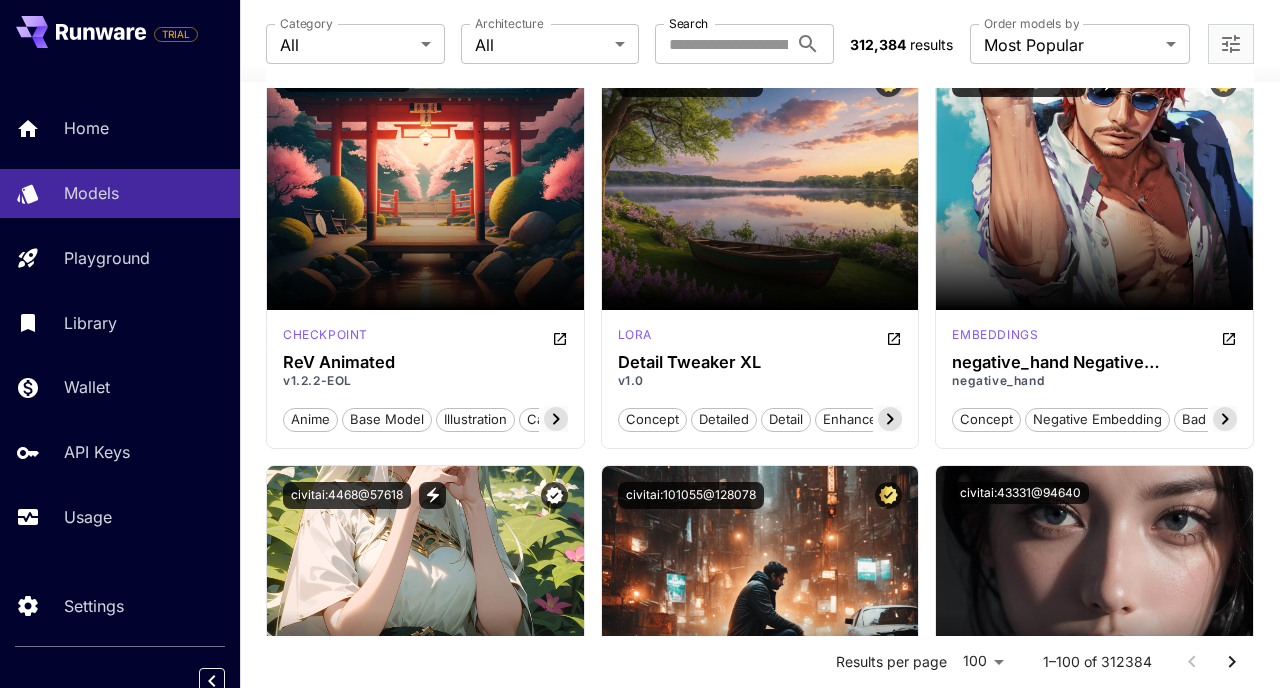 scroll, scrollTop: 4268, scrollLeft: 0, axis: vertical 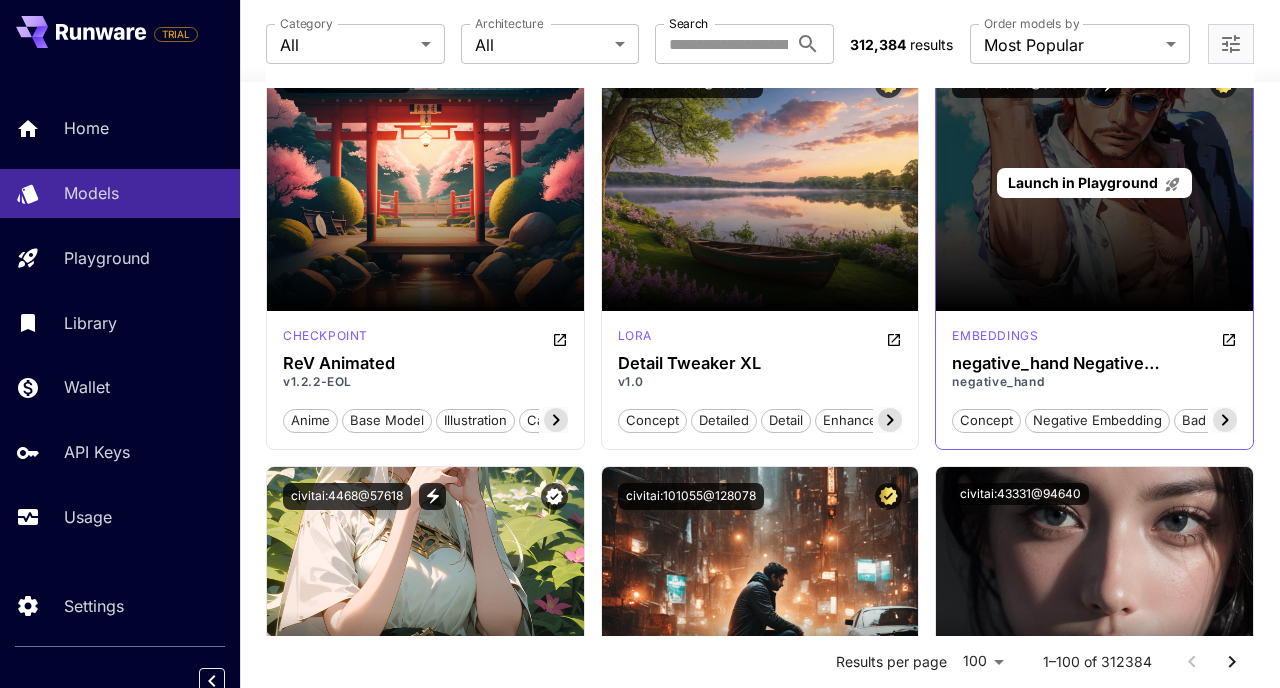 click on "Launch in Playground" at bounding box center (1094, 183) 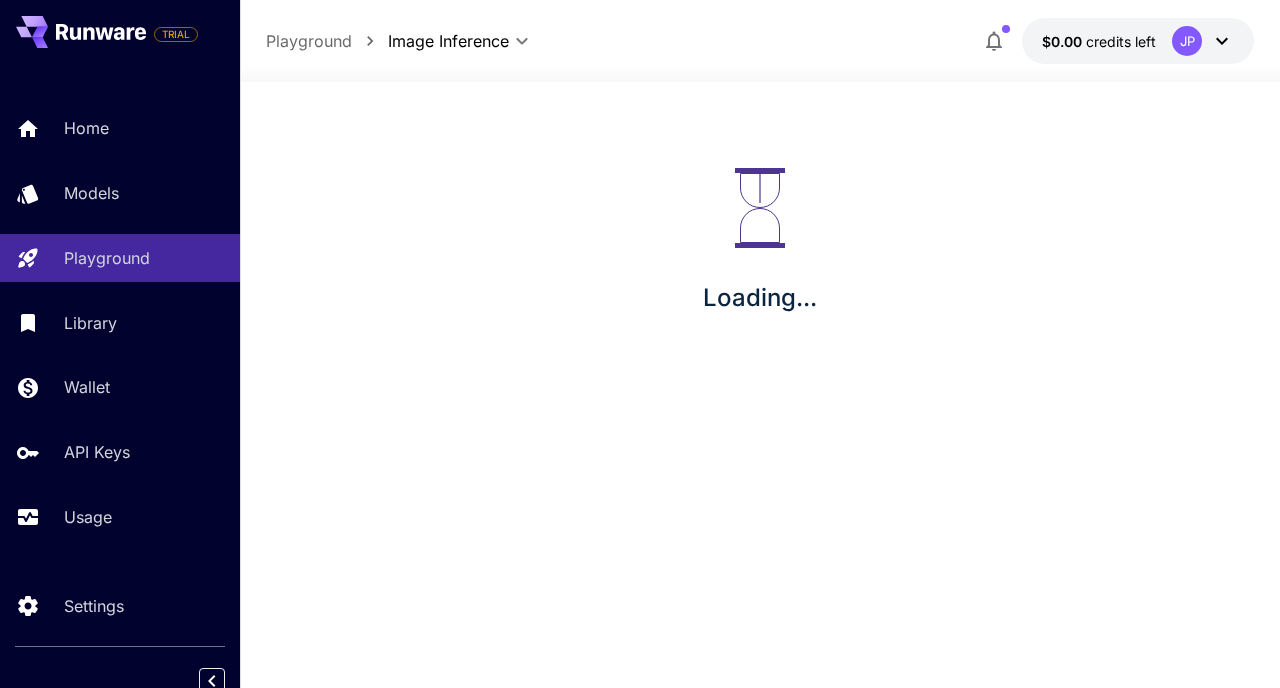 scroll, scrollTop: 0, scrollLeft: 0, axis: both 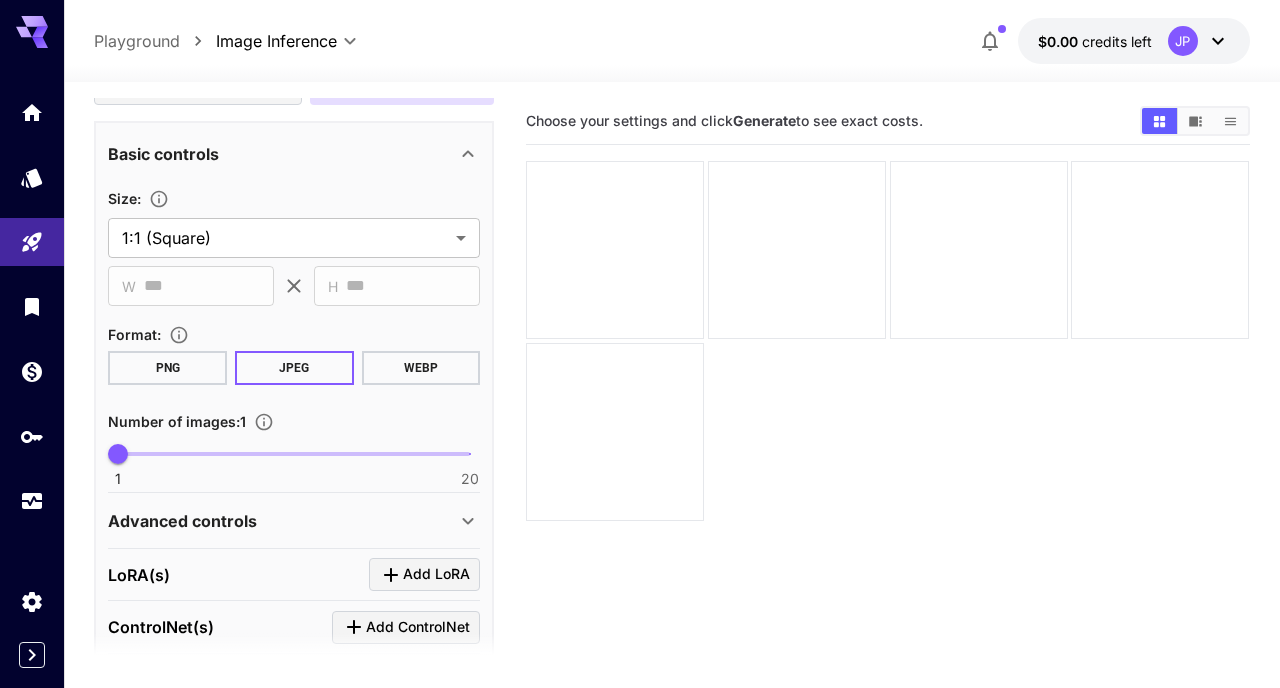 click on "PNG" at bounding box center (167, 368) 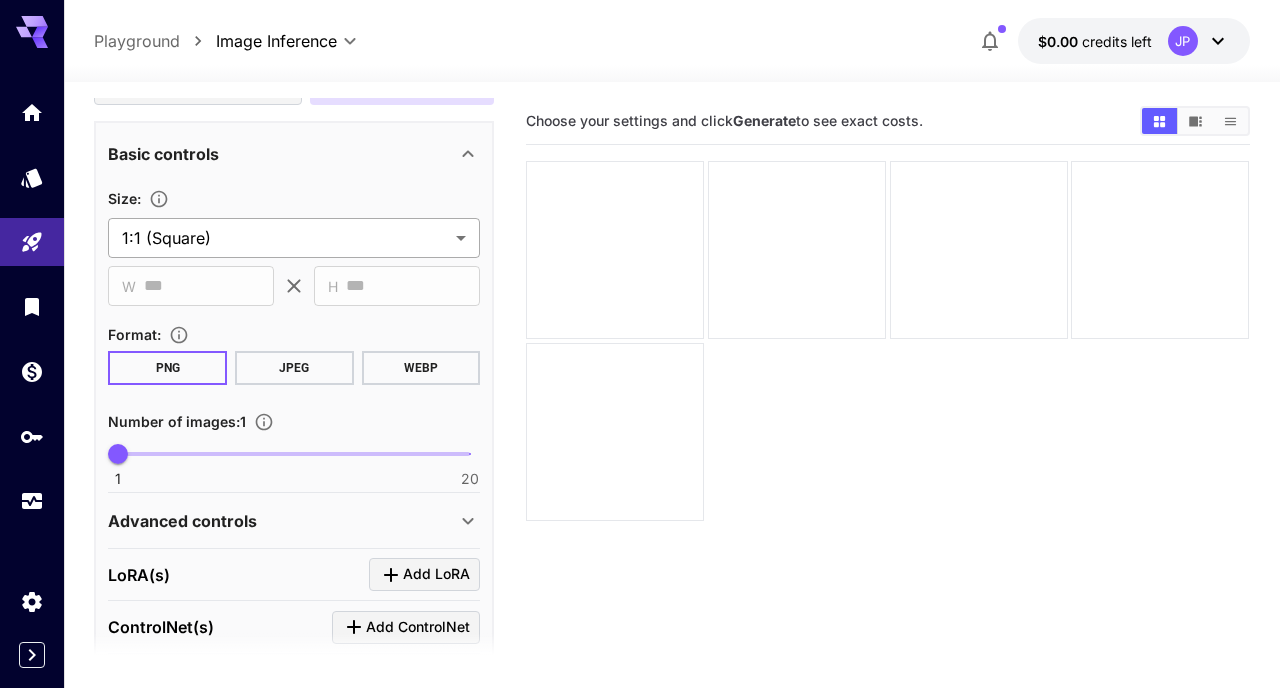 click on "**********" at bounding box center [640, 423] 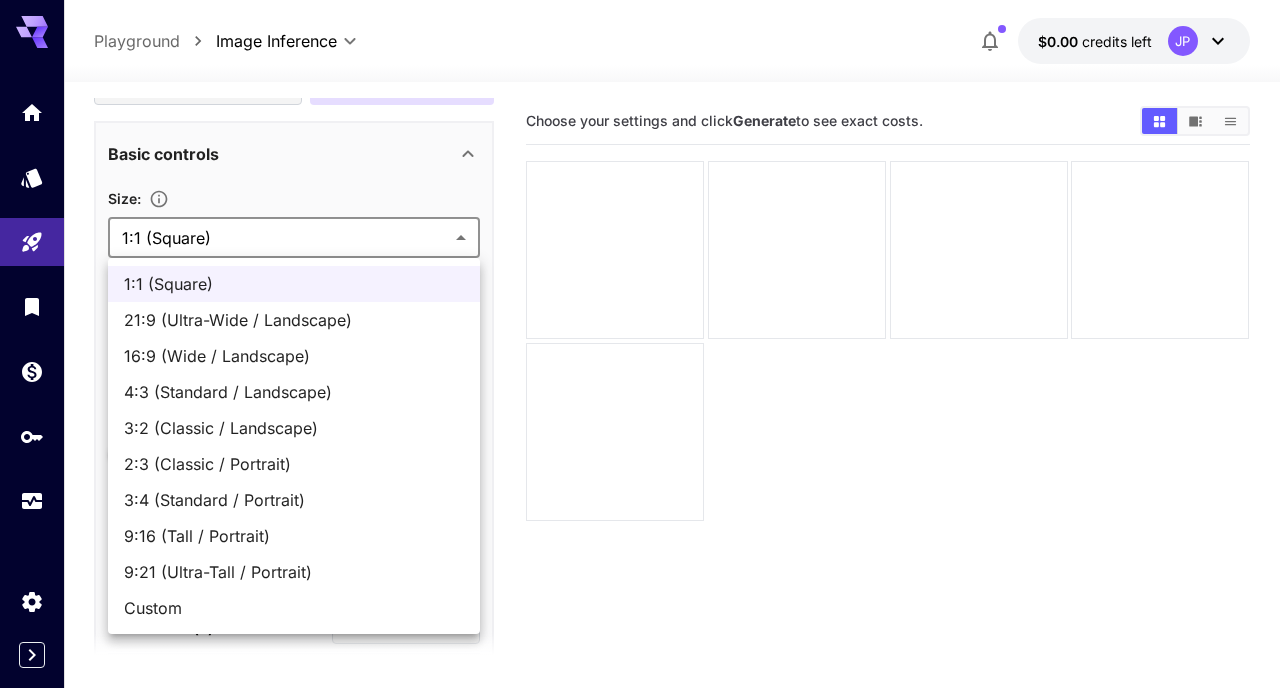 click on "9:16 (Tall / Portrait)" at bounding box center (294, 536) 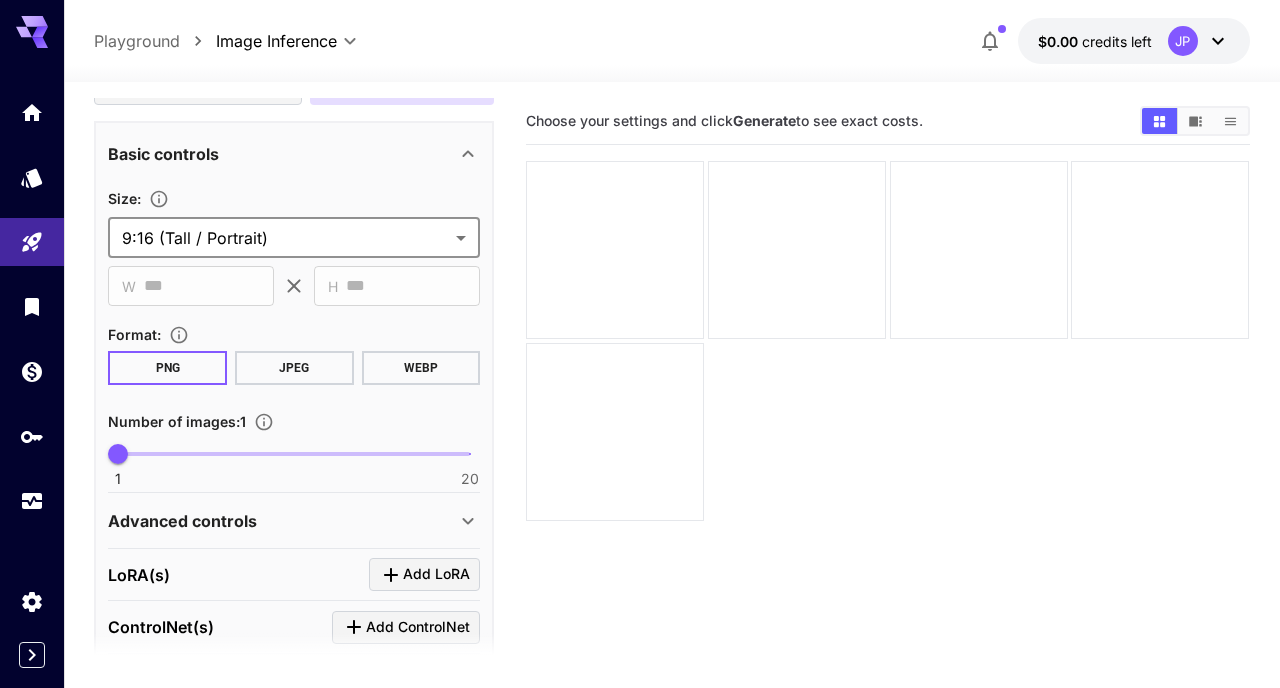 click on "**********" at bounding box center [640, 423] 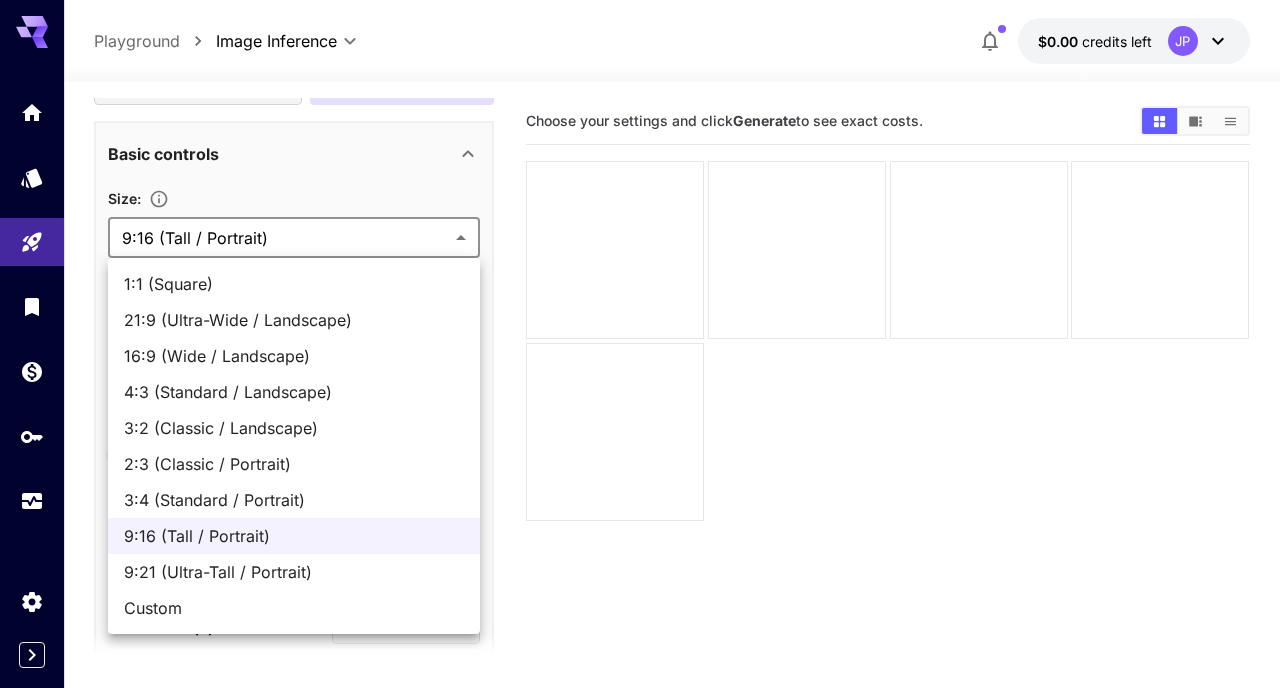 click at bounding box center (640, 344) 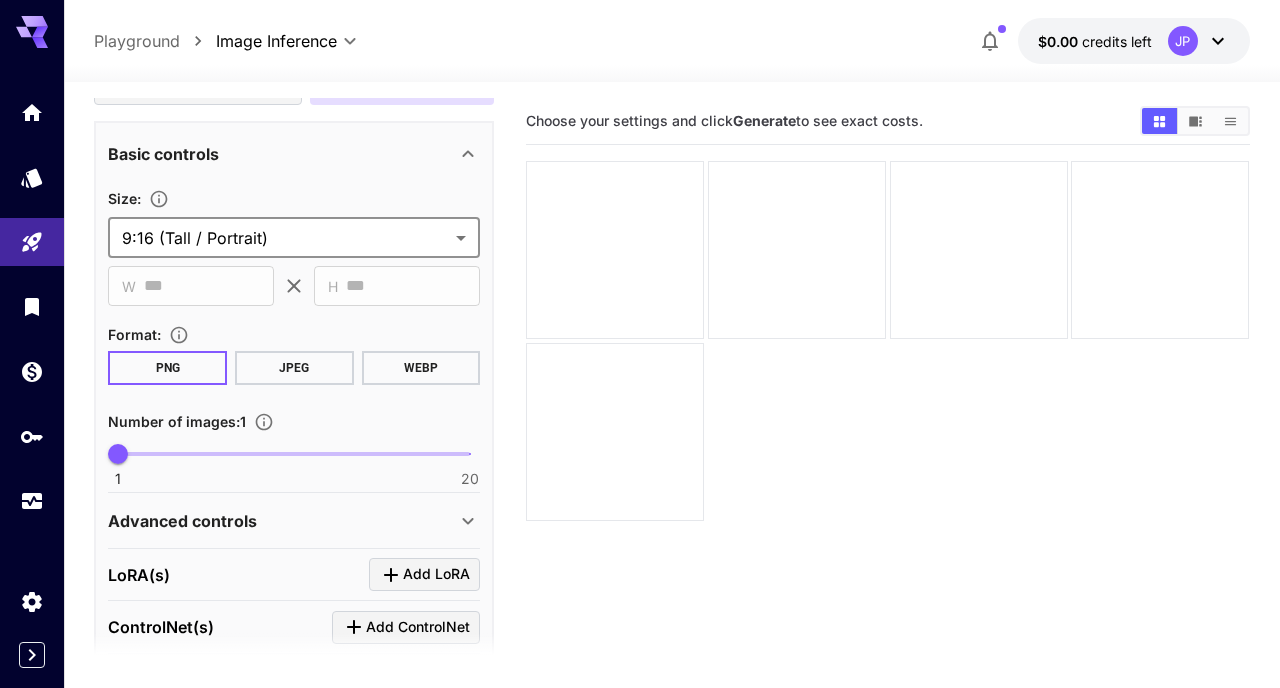 click on "**********" at bounding box center (640, 423) 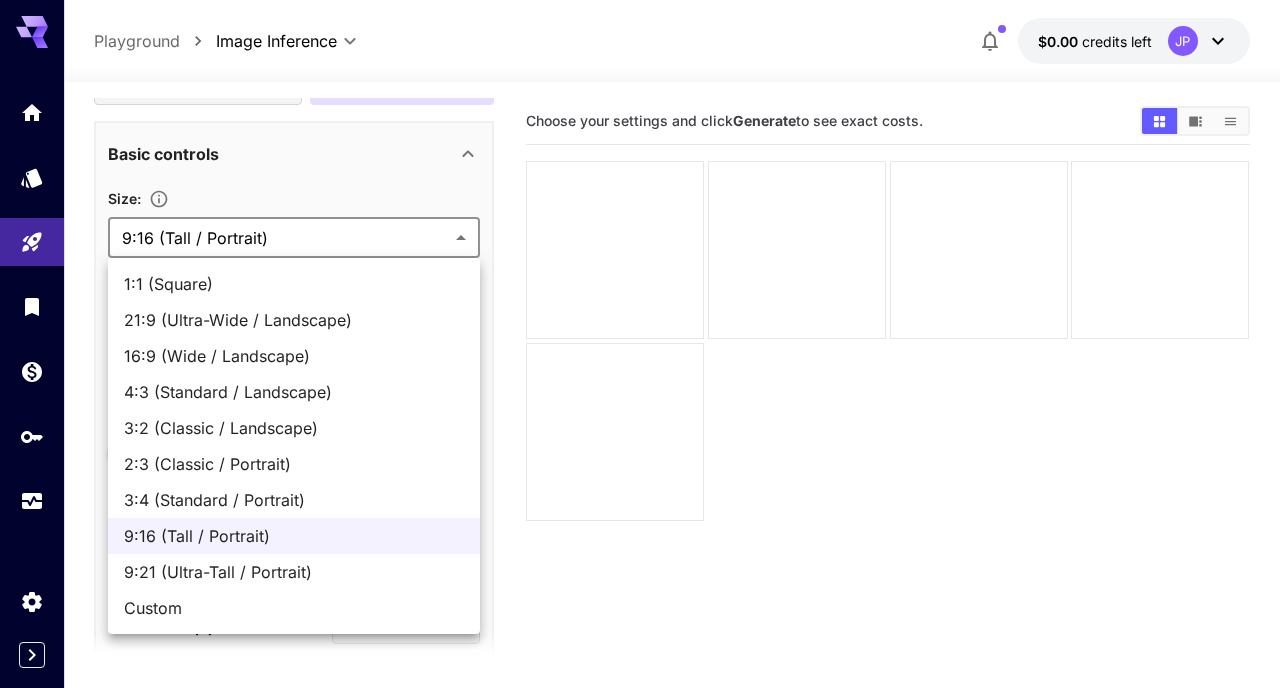 click on "1:1 (Square)" at bounding box center (294, 284) 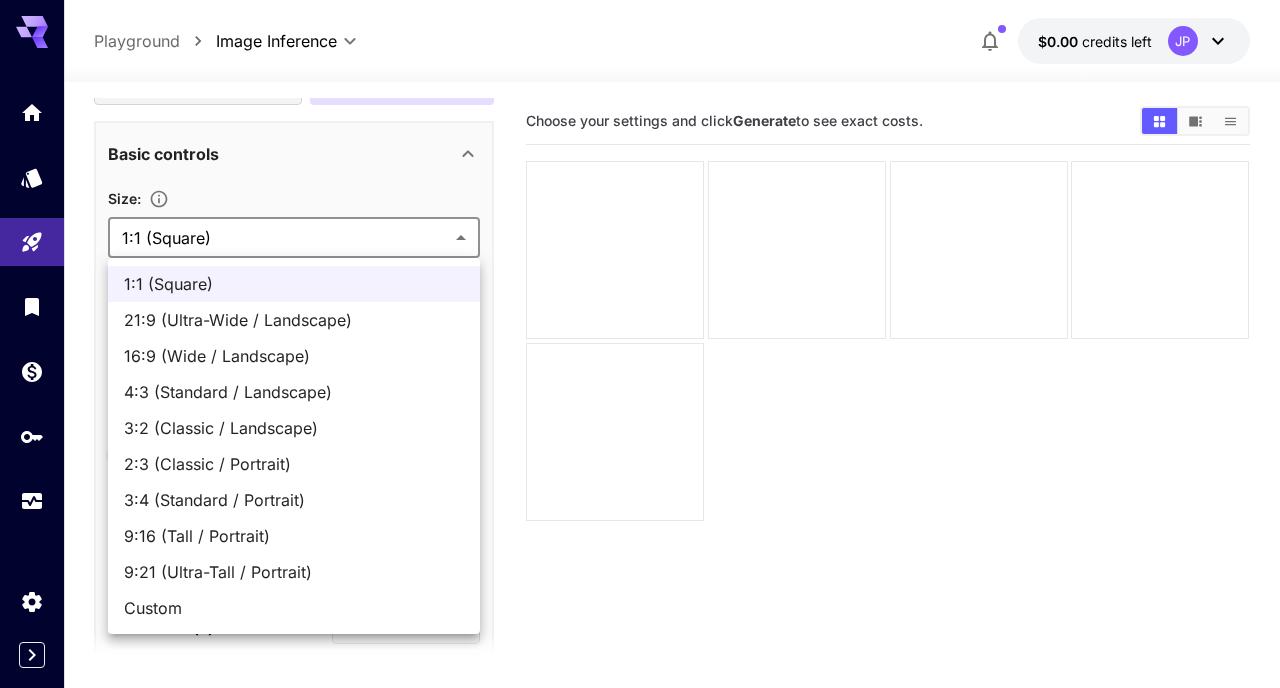 click on "**********" at bounding box center [640, 423] 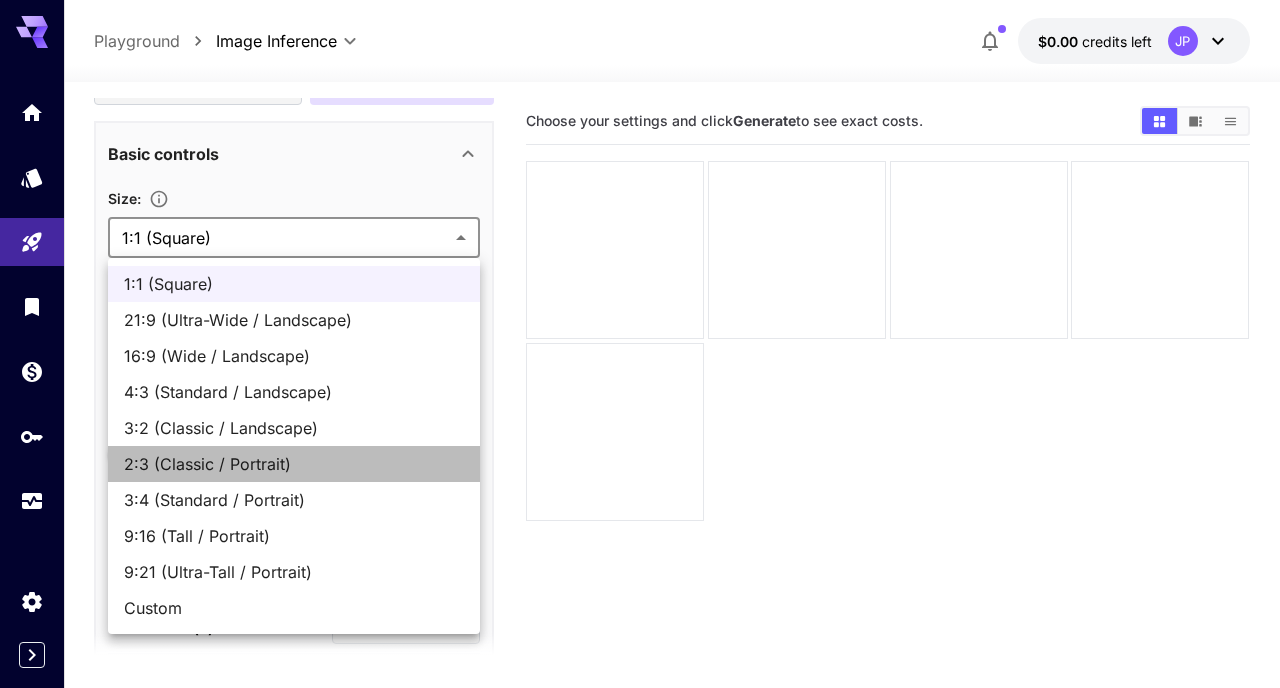 click on "2:3 (Classic / Portrait)" at bounding box center [294, 464] 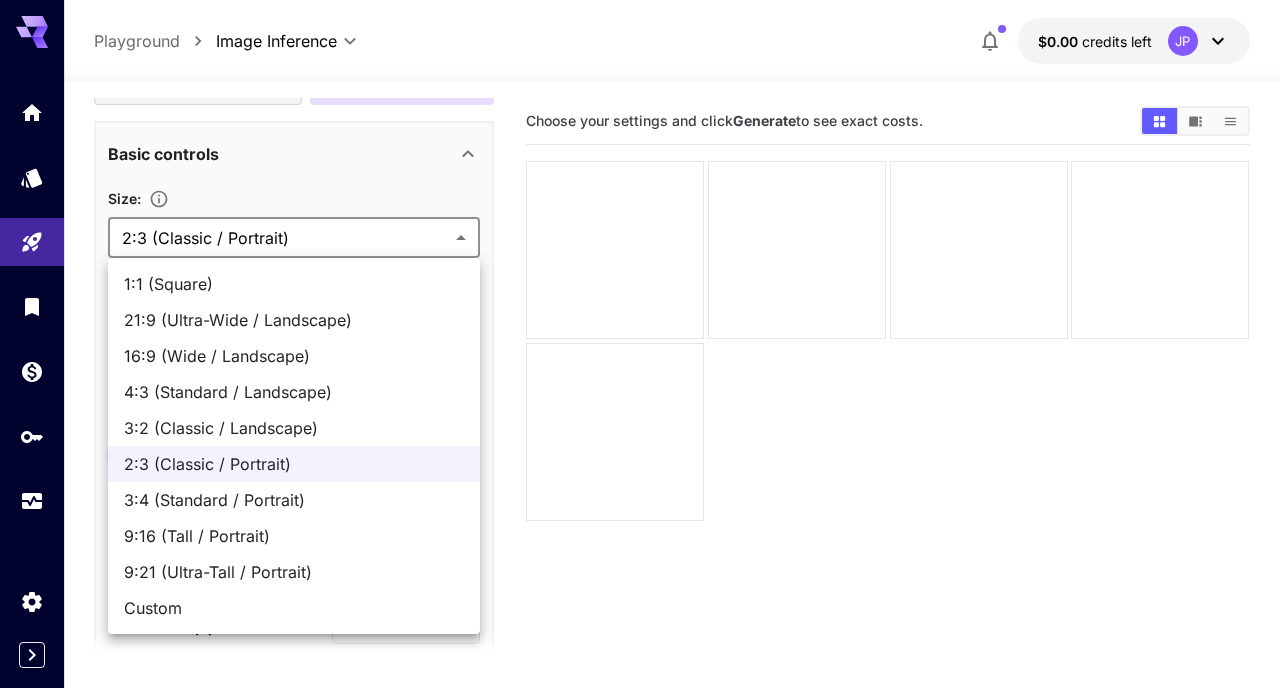 click on "**********" at bounding box center [640, 423] 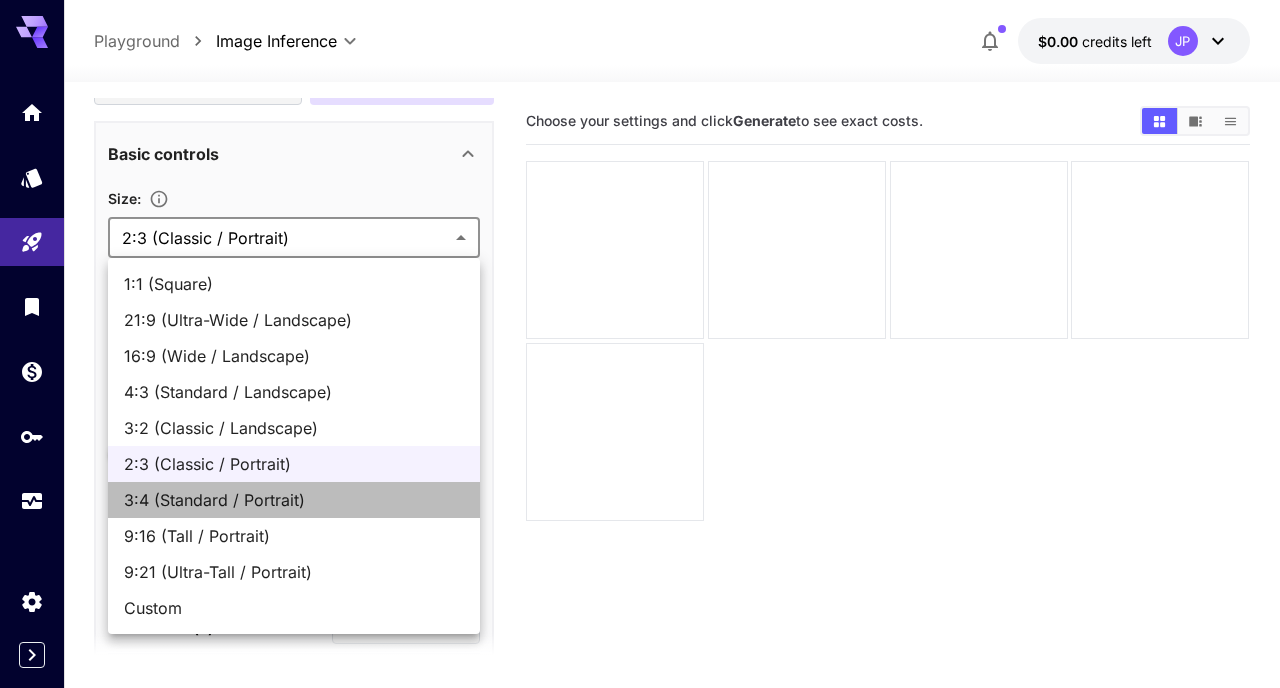 click on "3:4 (Standard / Portrait)" at bounding box center [294, 500] 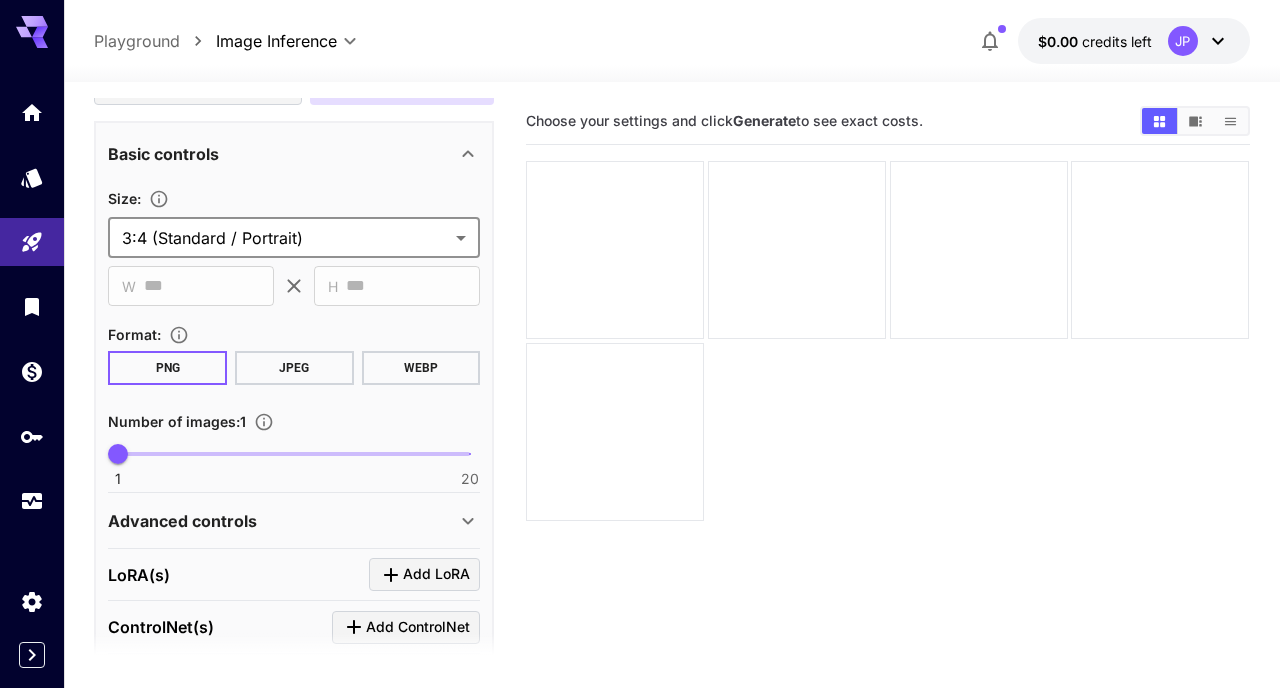 click on "**********" at bounding box center (640, 423) 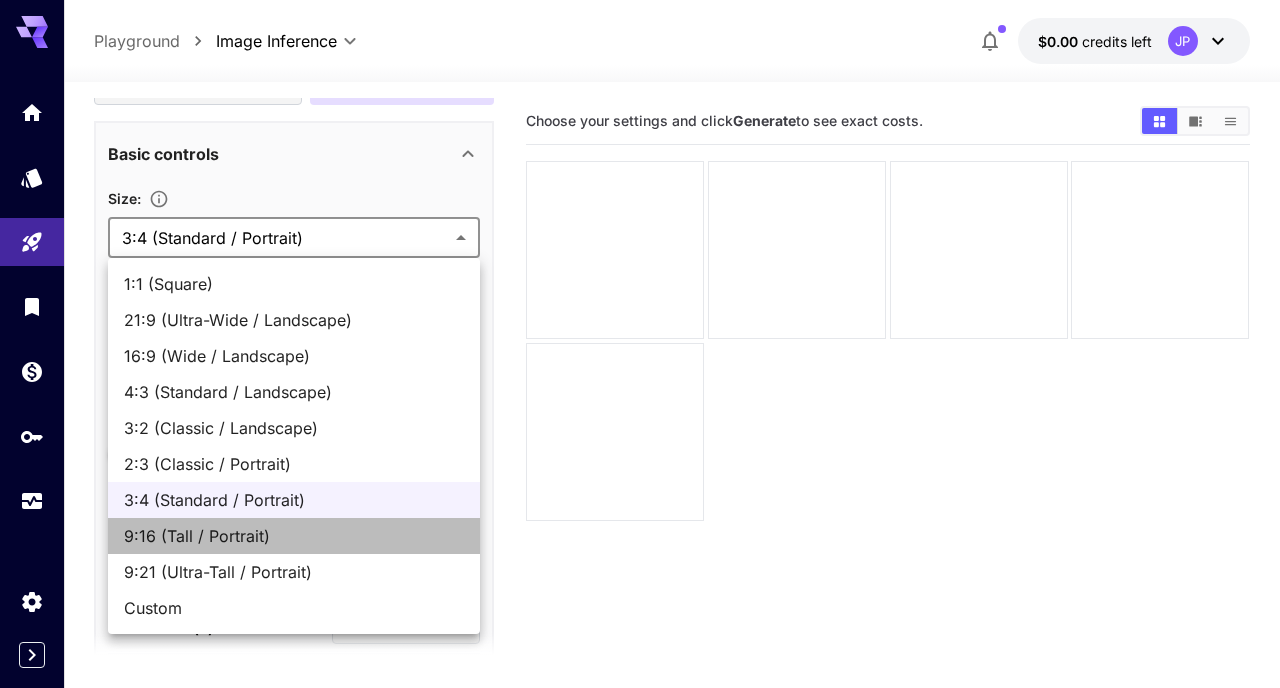 click on "9:16 (Tall / Portrait)" at bounding box center [294, 536] 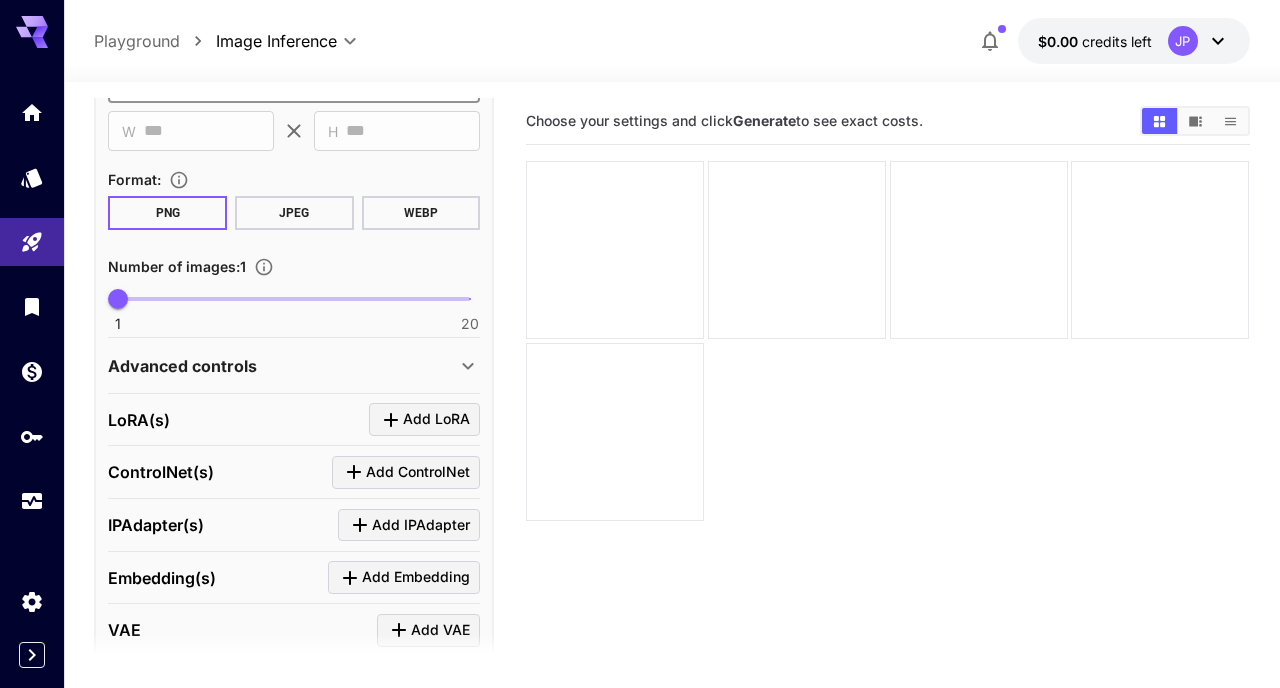 scroll, scrollTop: 633, scrollLeft: 0, axis: vertical 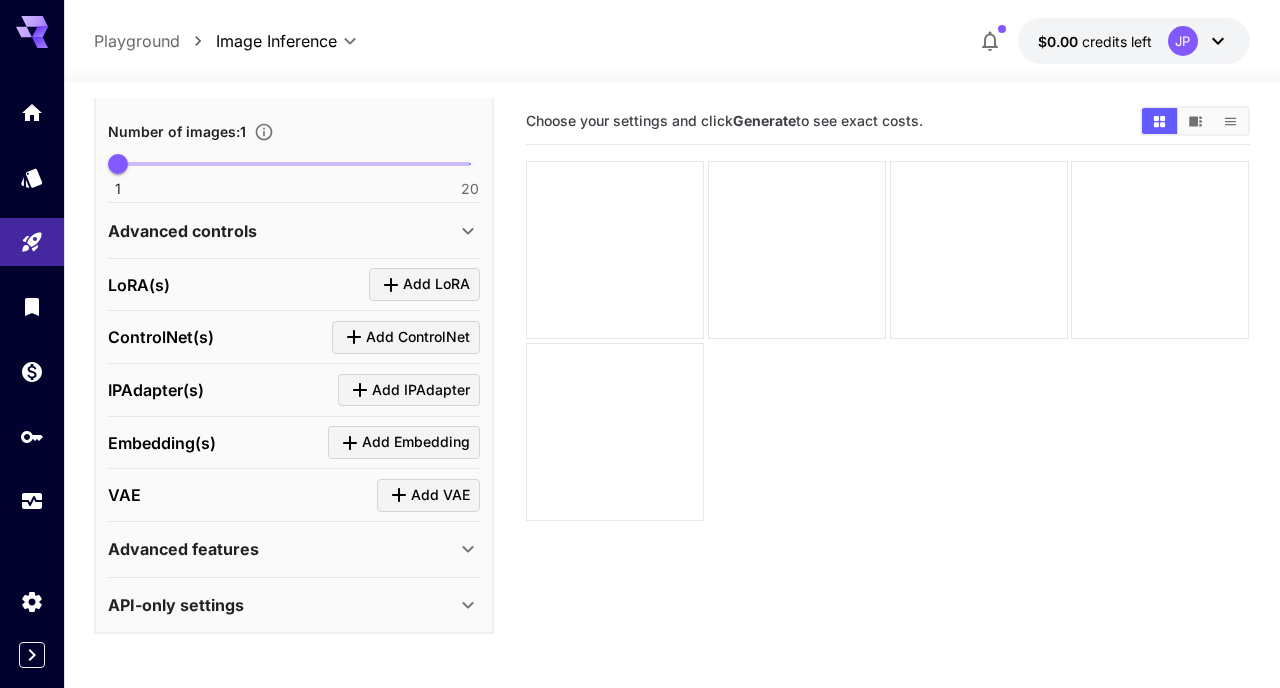 click on "Advanced controls" at bounding box center (282, 231) 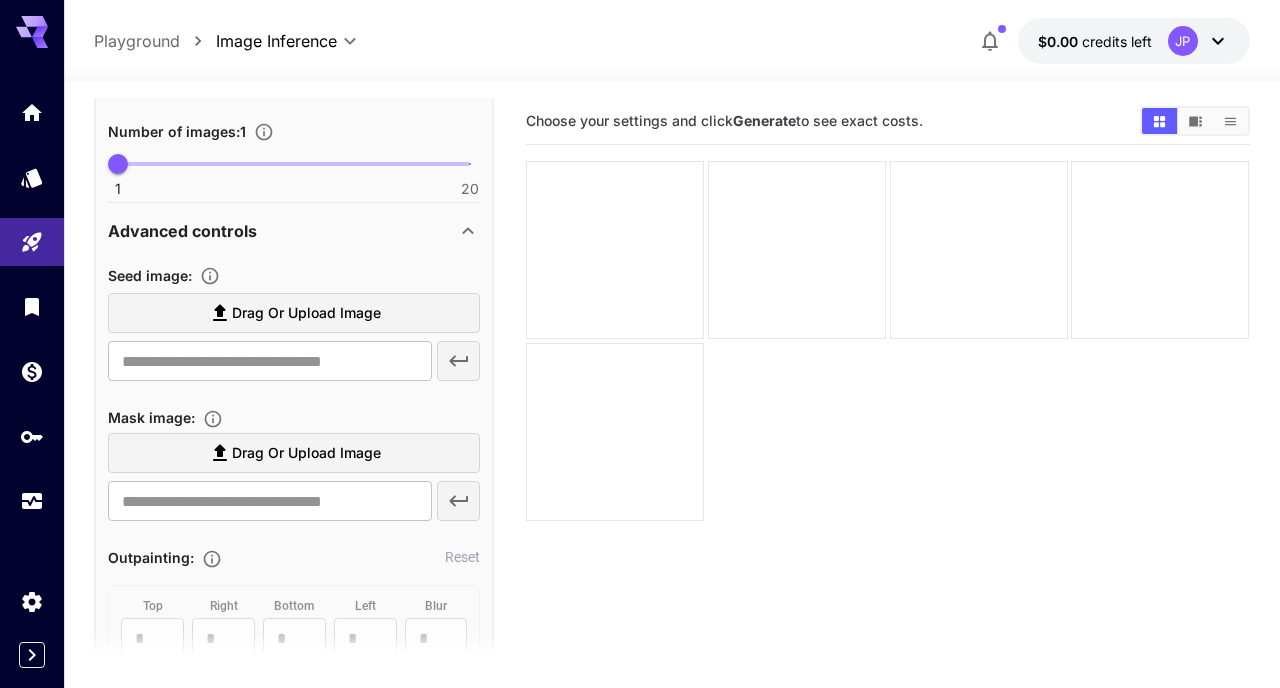 click on "Advanced controls" at bounding box center (282, 231) 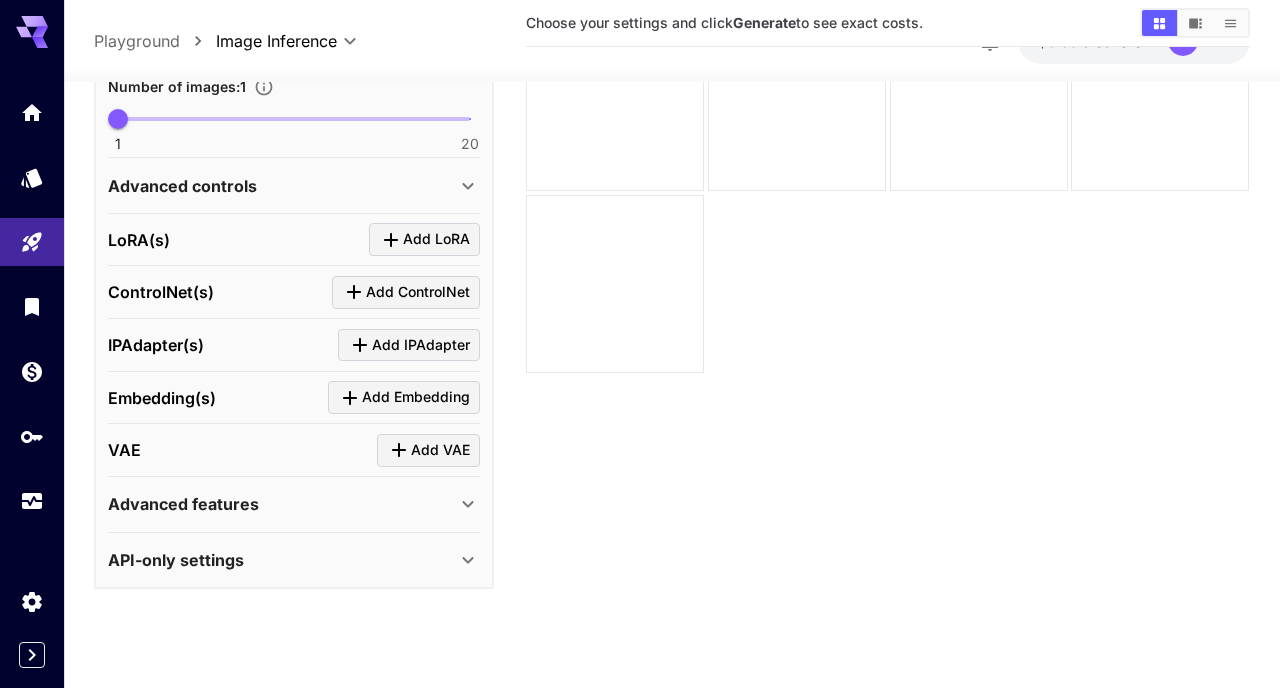 scroll, scrollTop: 158, scrollLeft: 0, axis: vertical 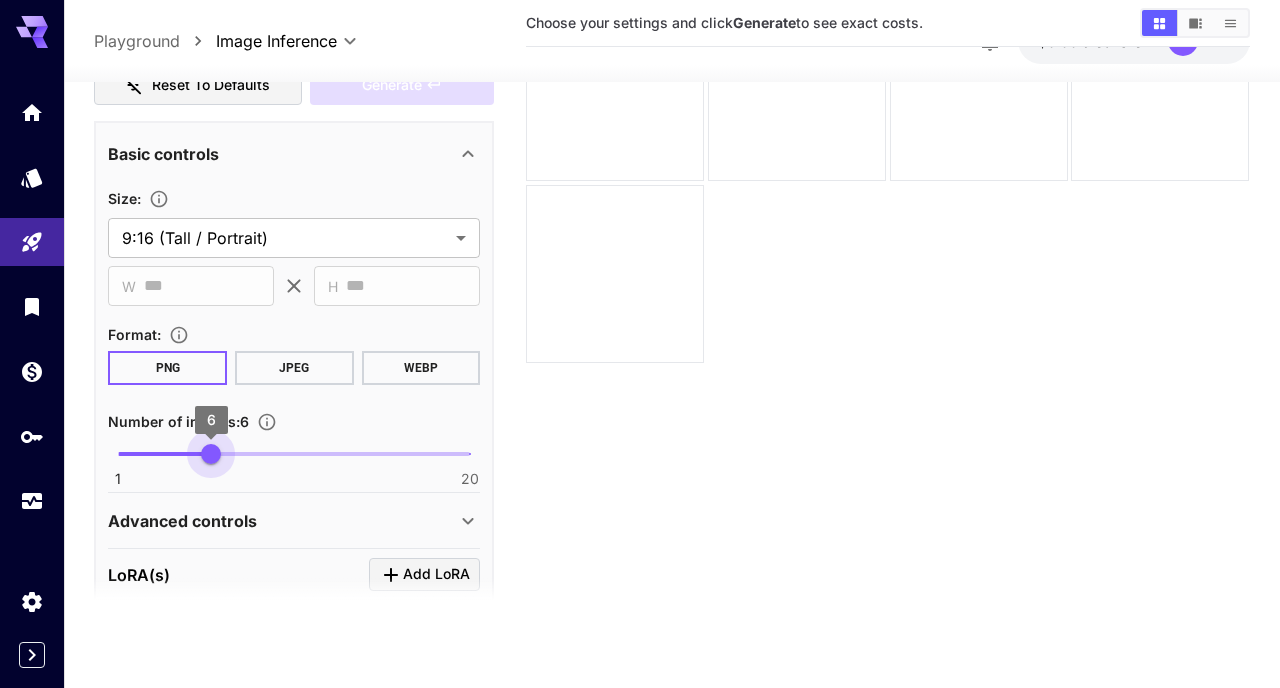 type on "*" 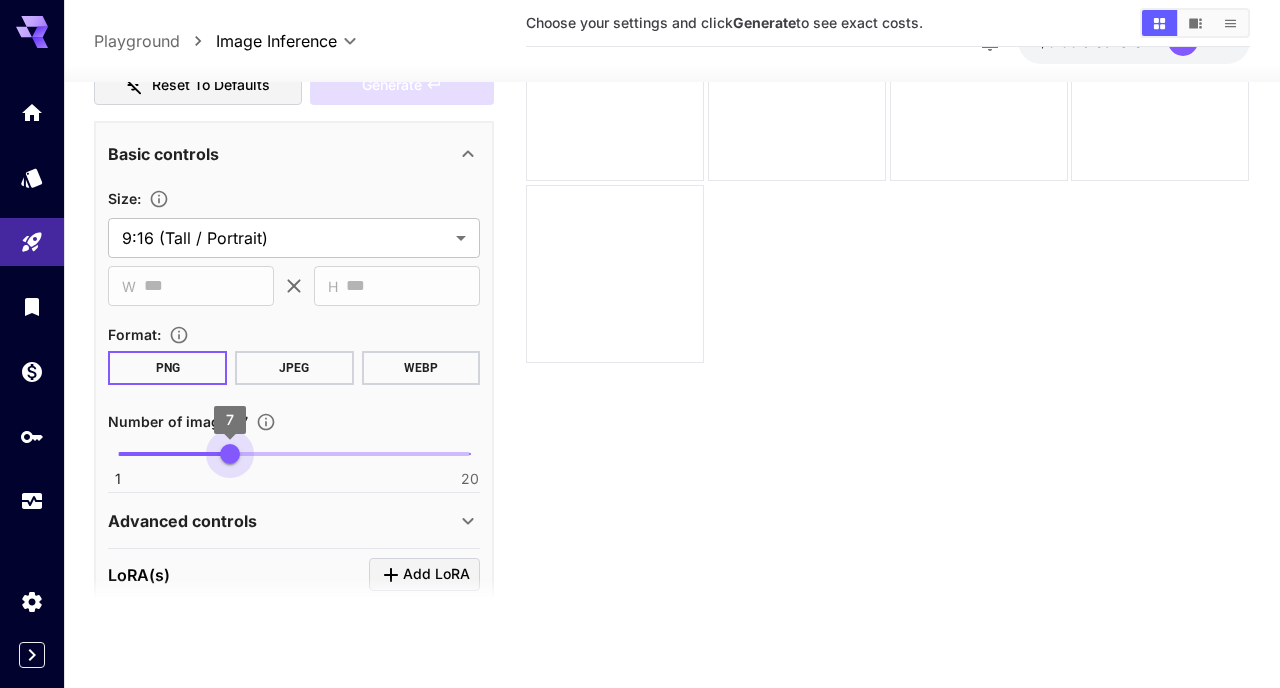 drag, startPoint x: 120, startPoint y: 452, endPoint x: 231, endPoint y: 453, distance: 111.0045 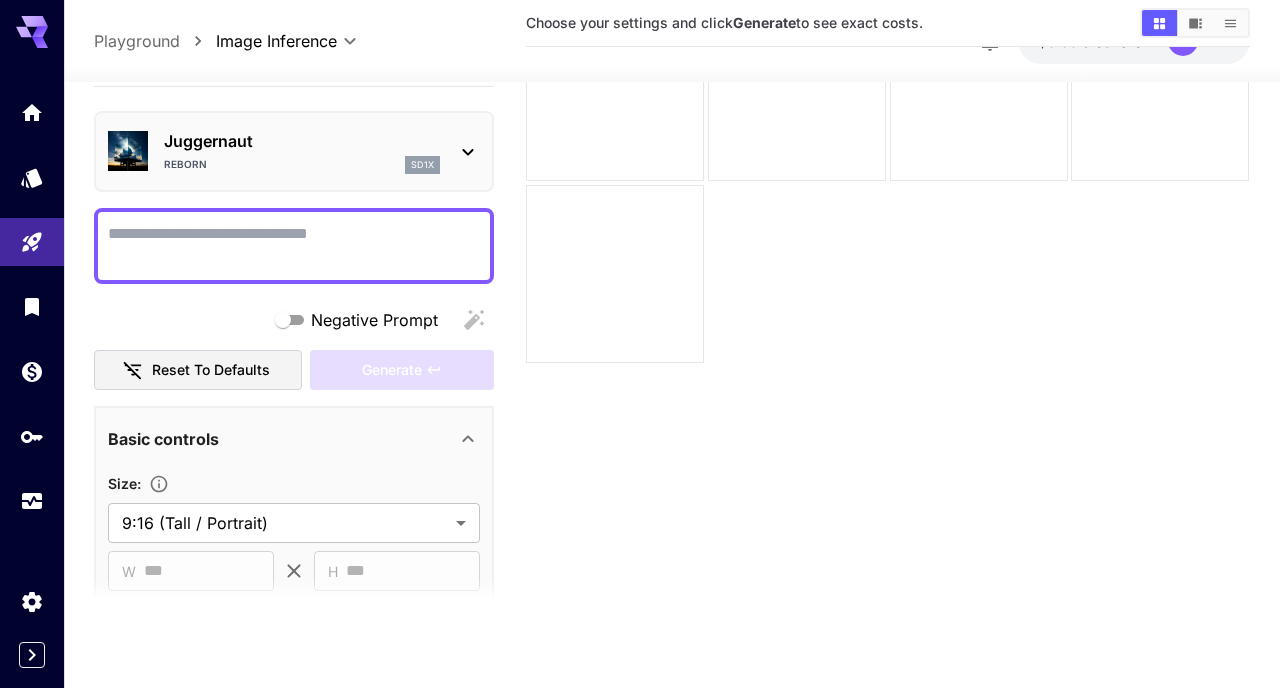 scroll, scrollTop: 0, scrollLeft: 0, axis: both 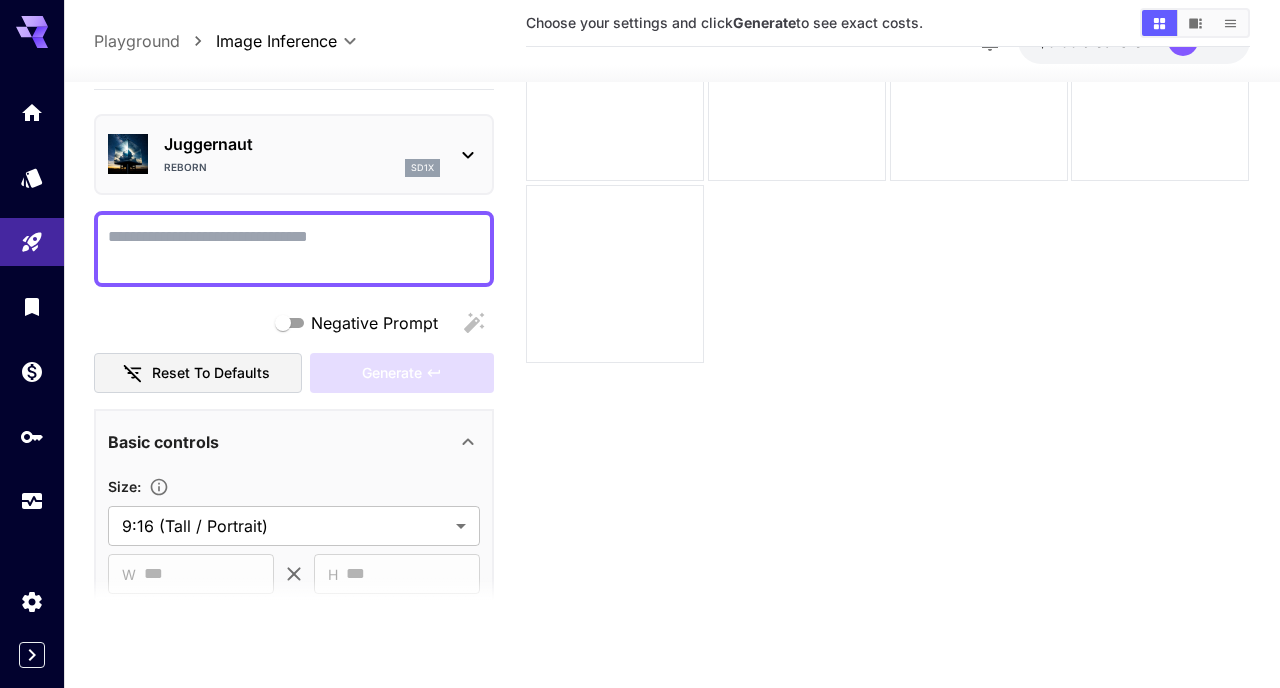 click on "Negative Prompt" at bounding box center [294, 249] 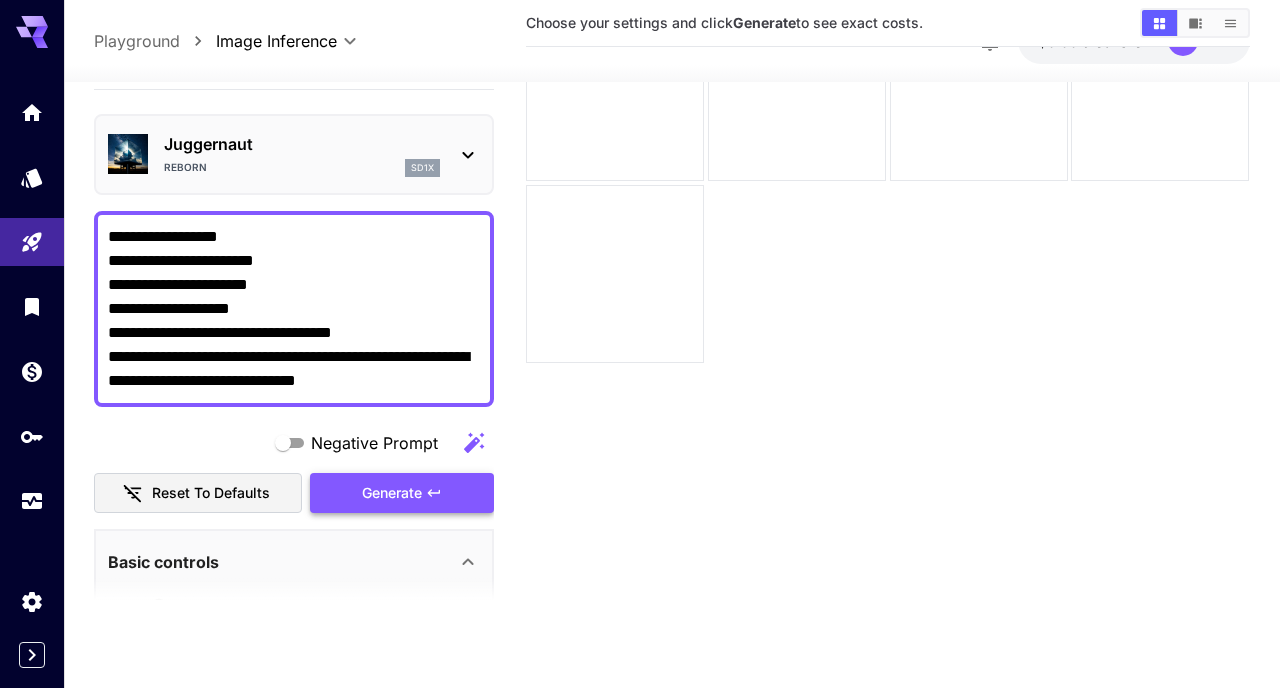click on "Generate" at bounding box center (392, 493) 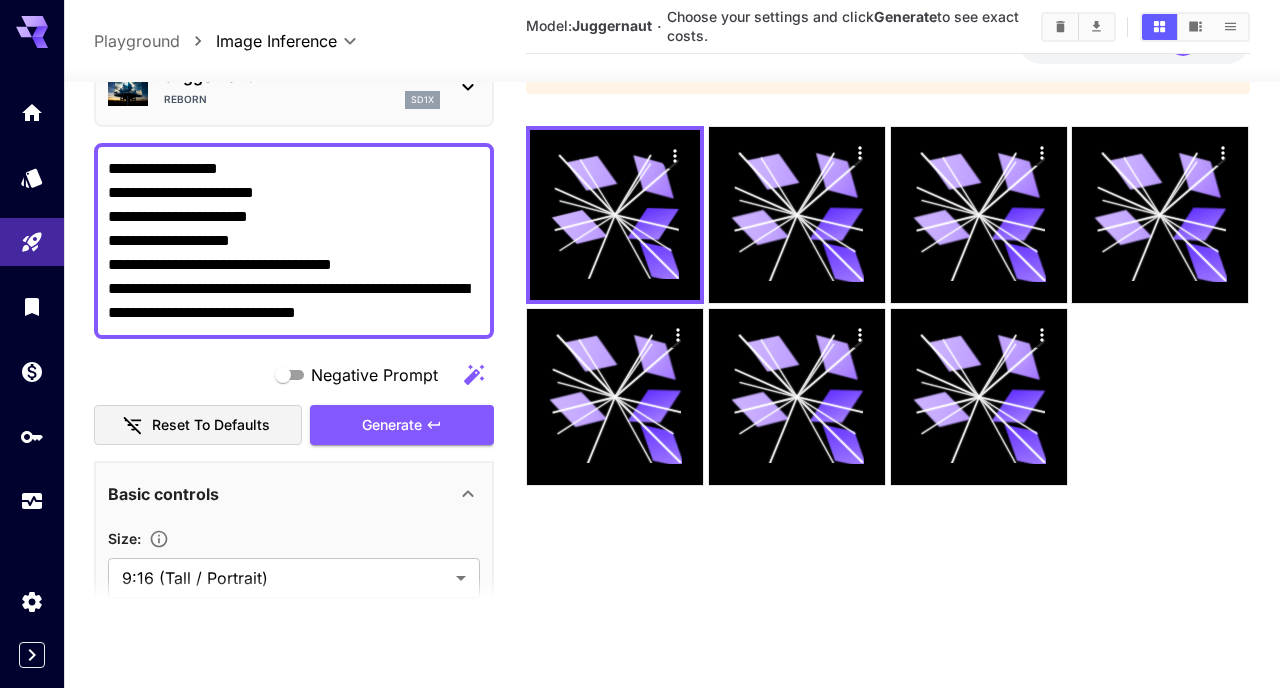 scroll, scrollTop: 0, scrollLeft: 0, axis: both 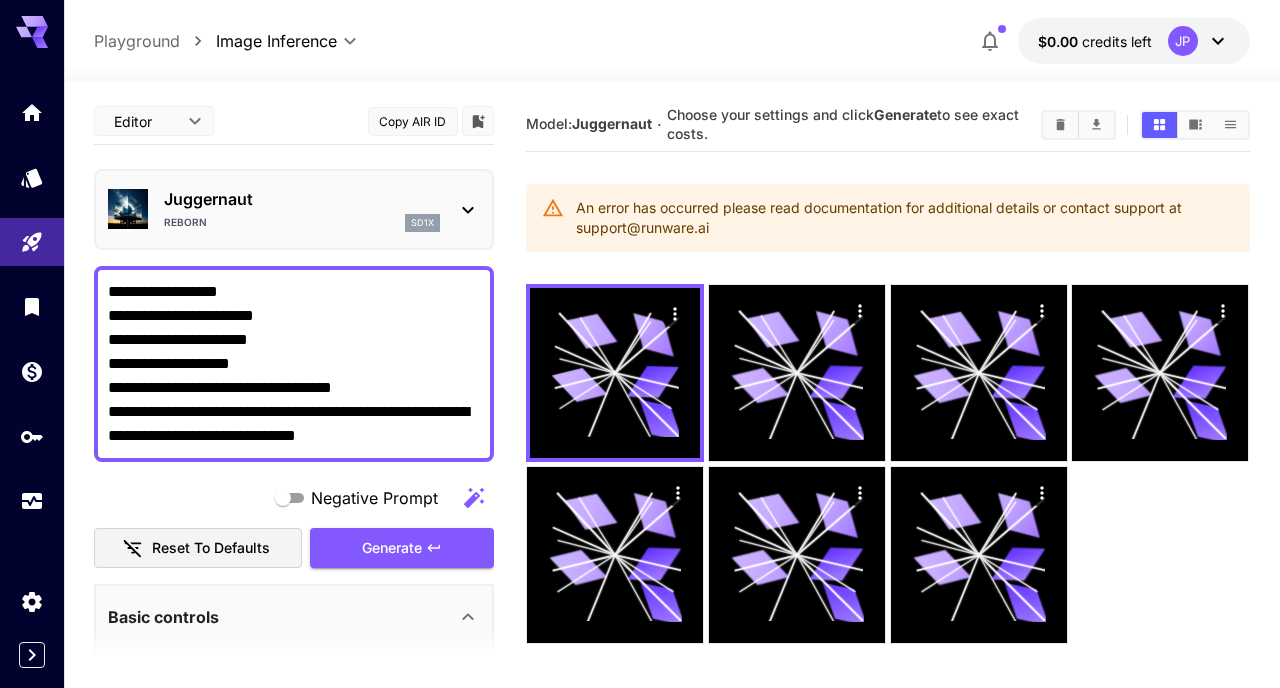 drag, startPoint x: 109, startPoint y: 320, endPoint x: 100, endPoint y: 289, distance: 32.280025 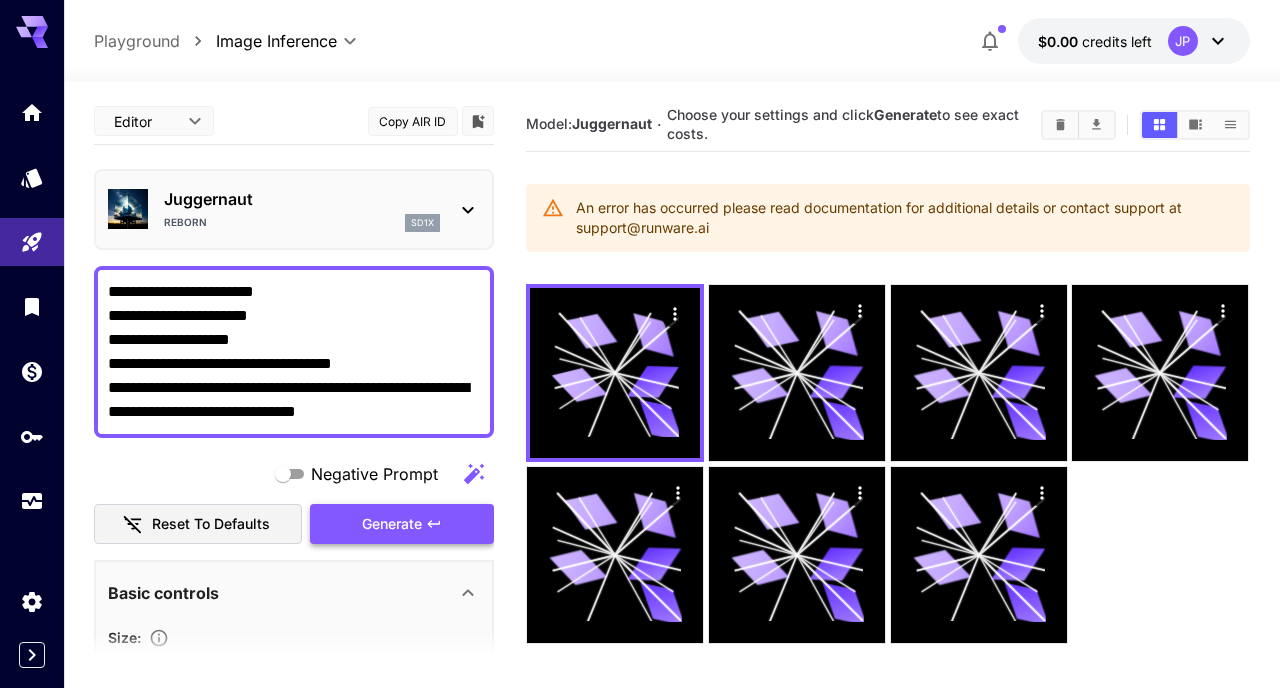 type on "**********" 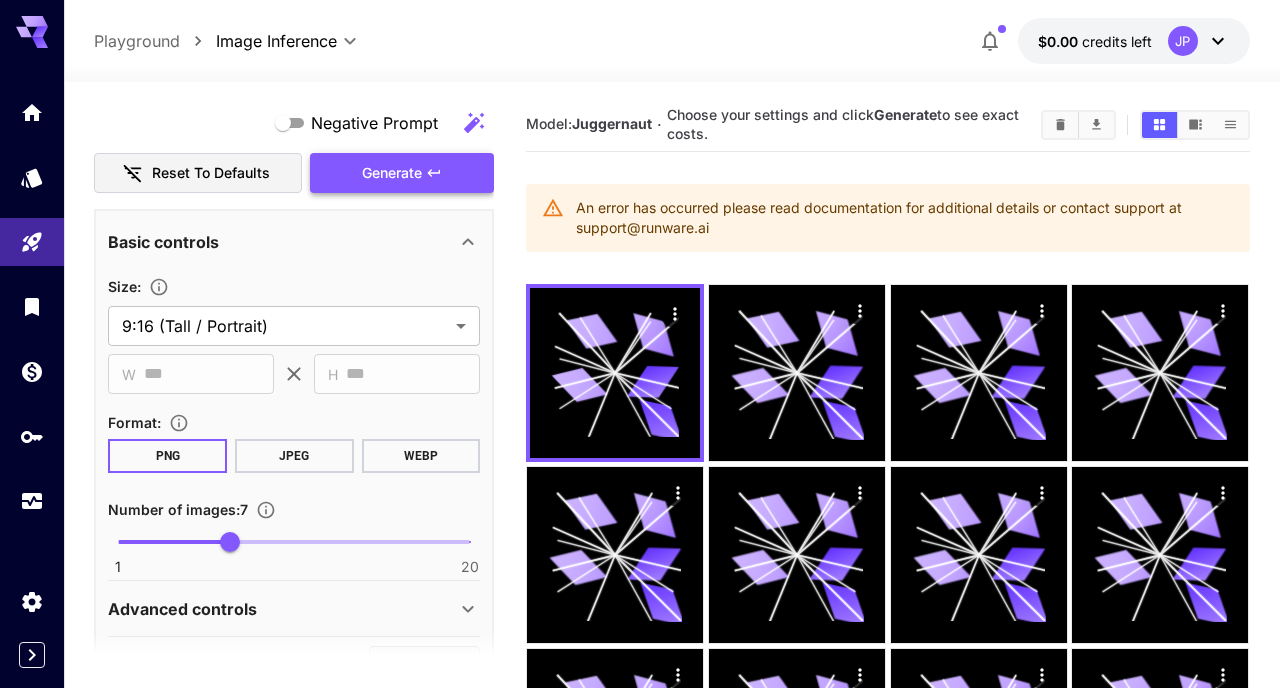 scroll, scrollTop: 372, scrollLeft: 0, axis: vertical 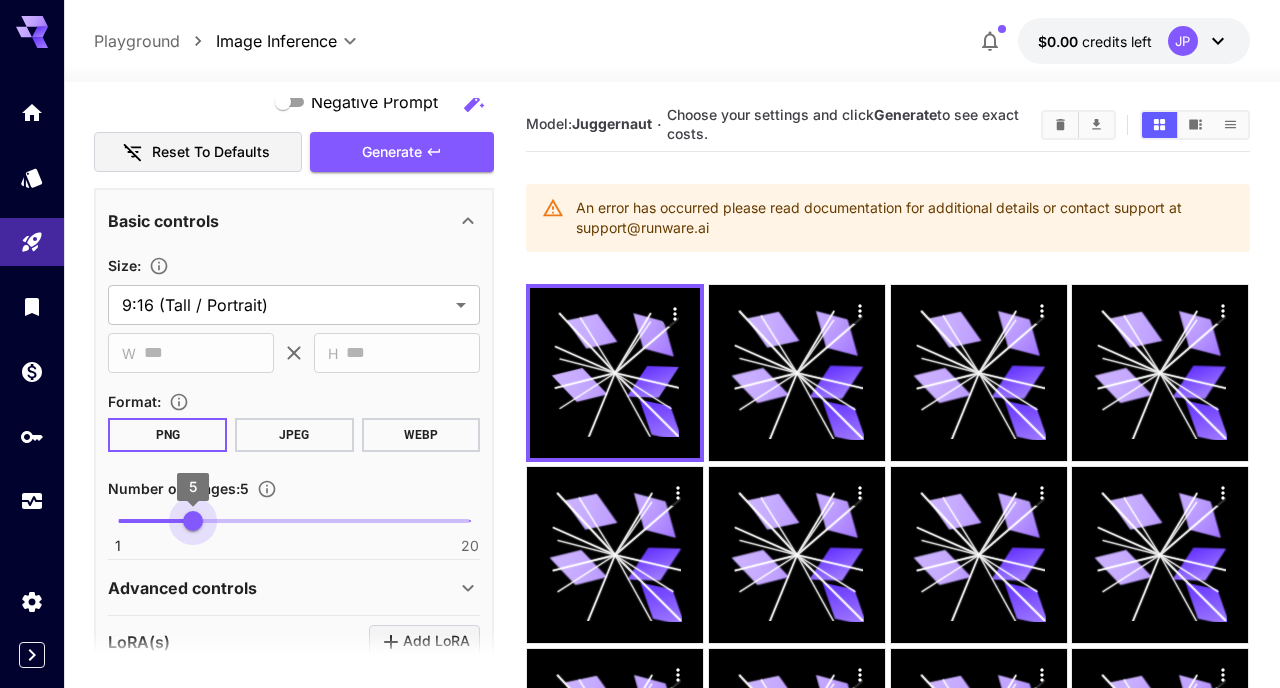 type on "*" 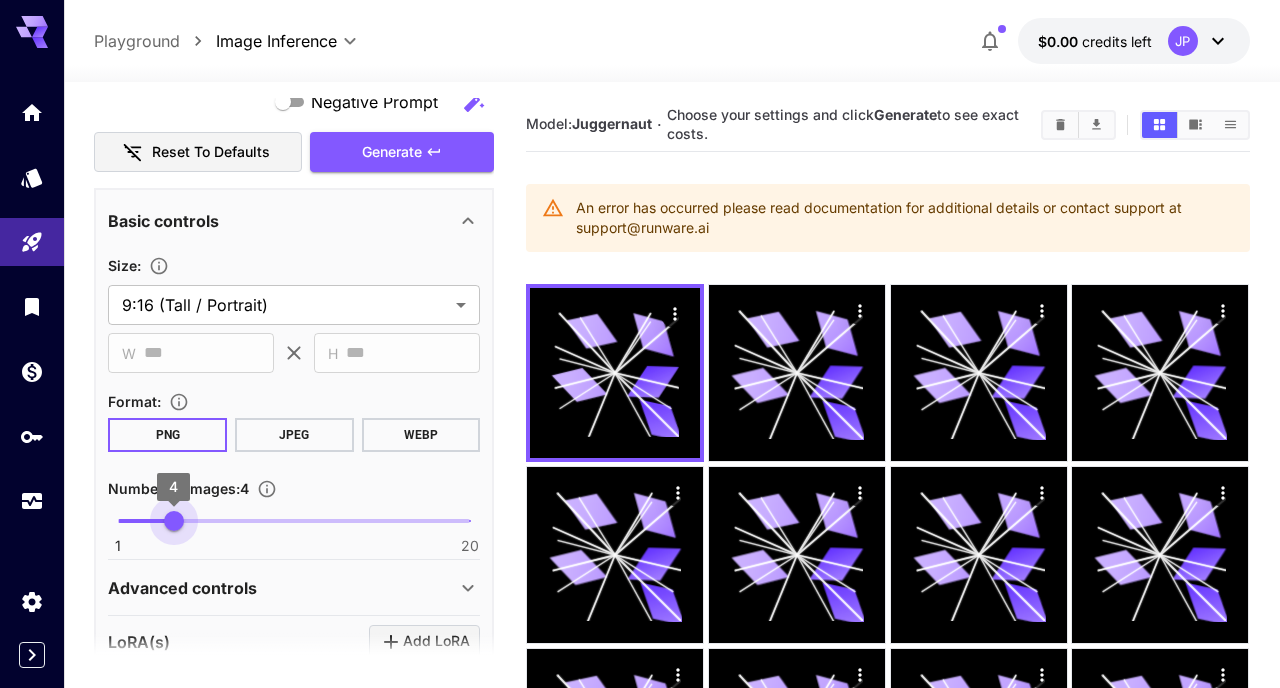 drag, startPoint x: 229, startPoint y: 526, endPoint x: 178, endPoint y: 523, distance: 51.088158 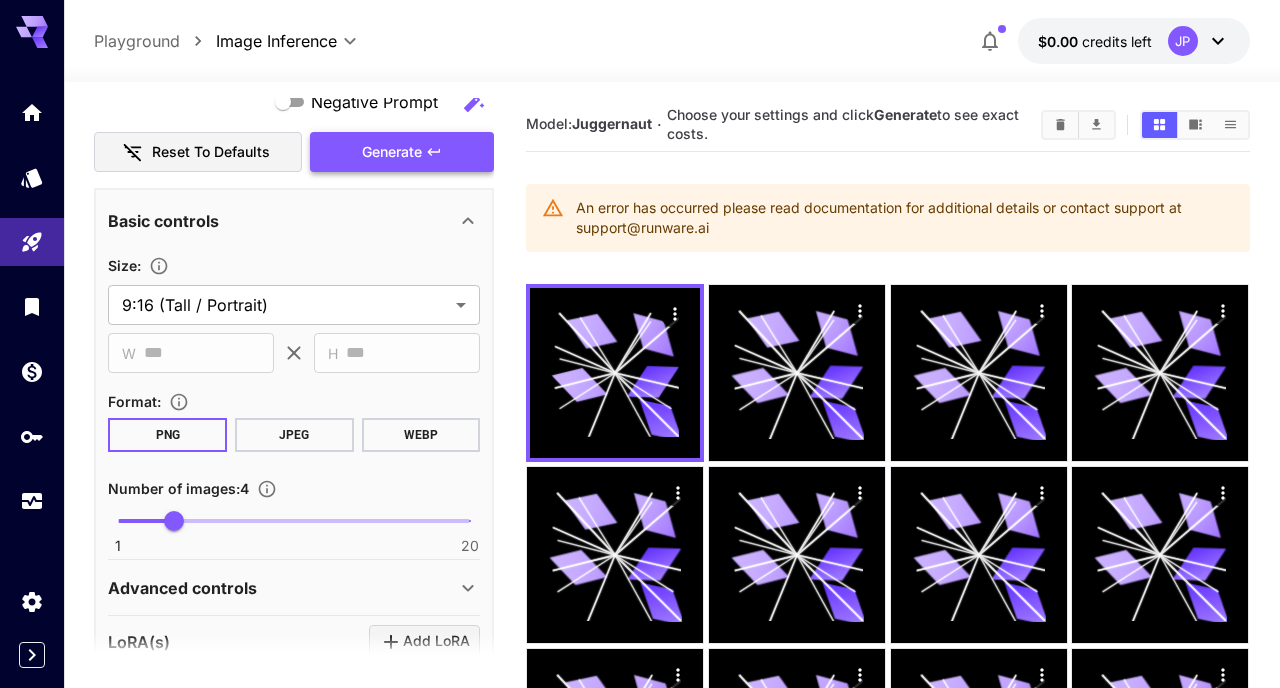 click on "Generate" at bounding box center [392, 152] 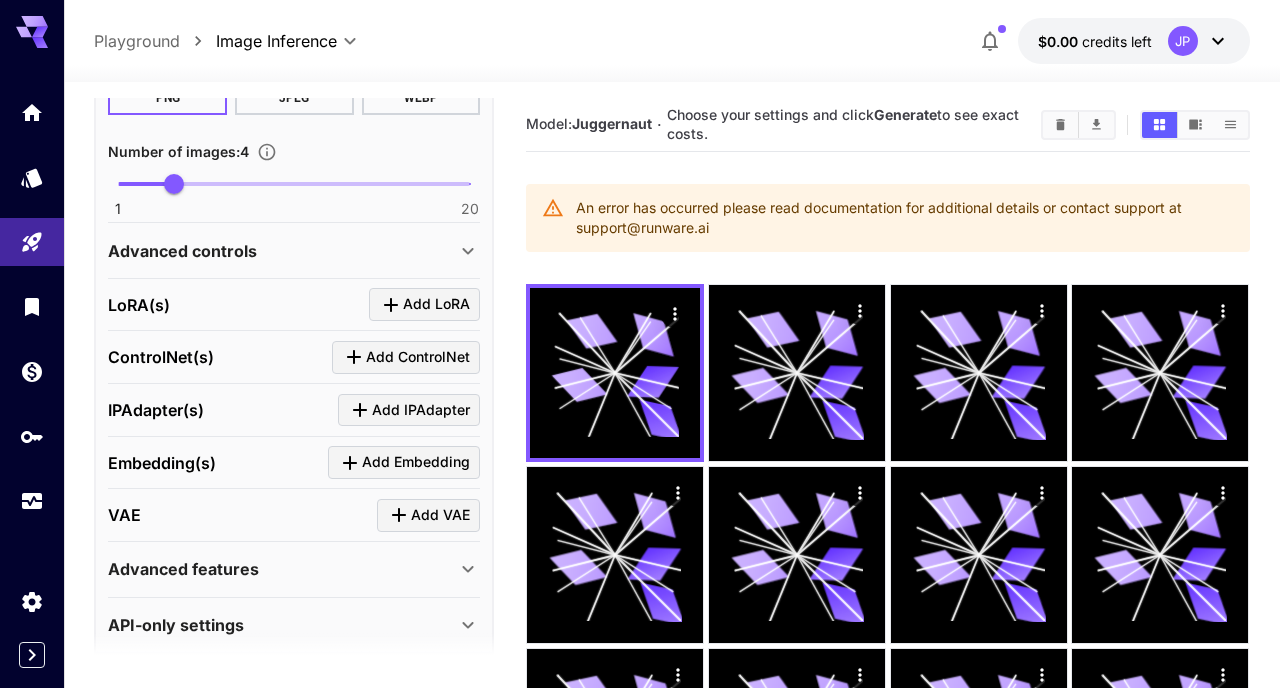 scroll, scrollTop: 729, scrollLeft: 0, axis: vertical 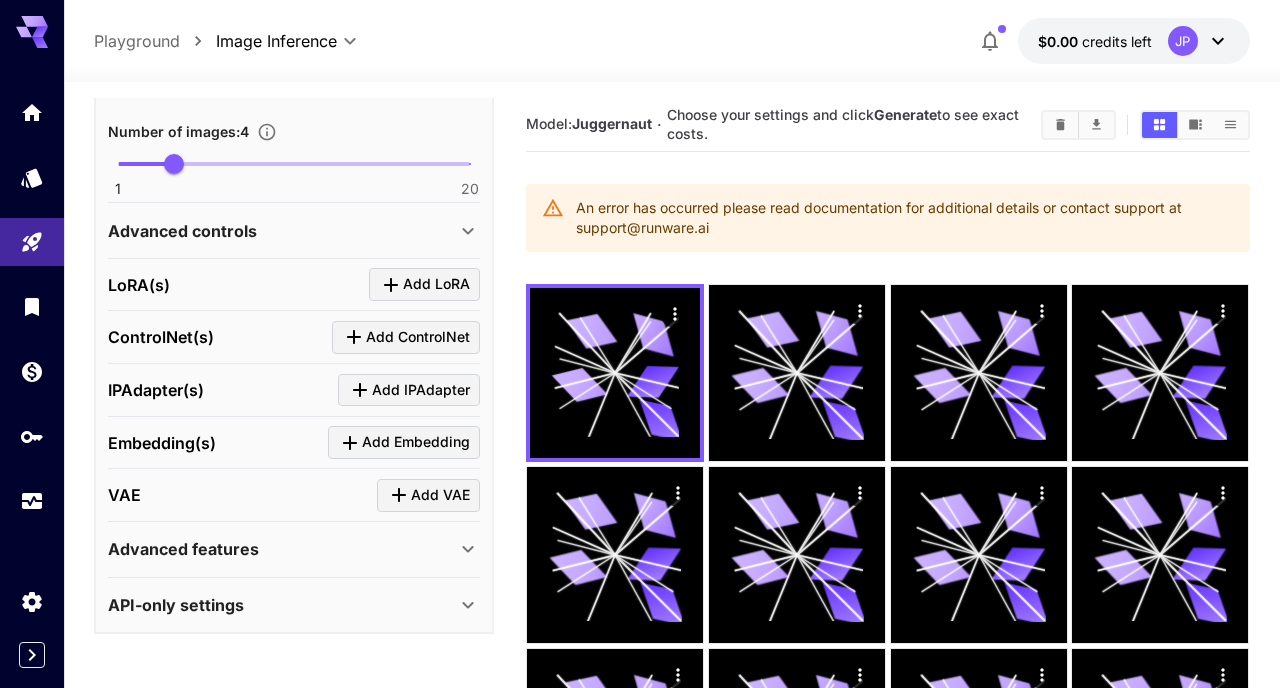 click 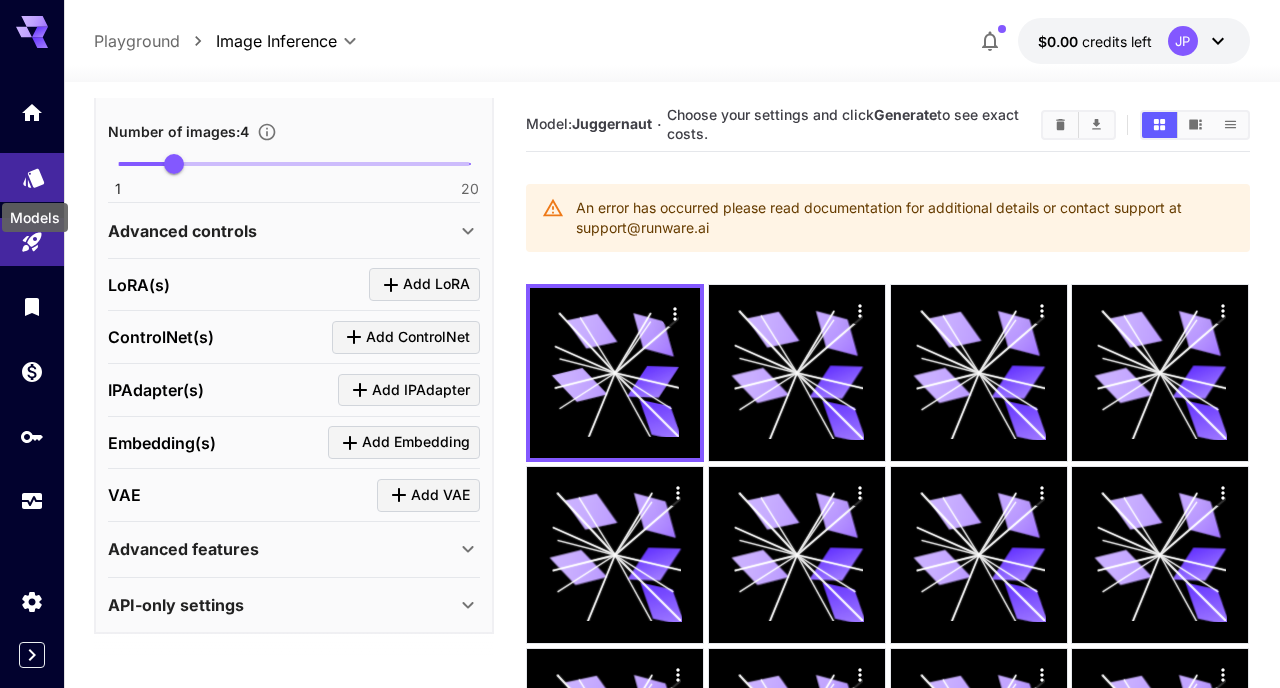 click 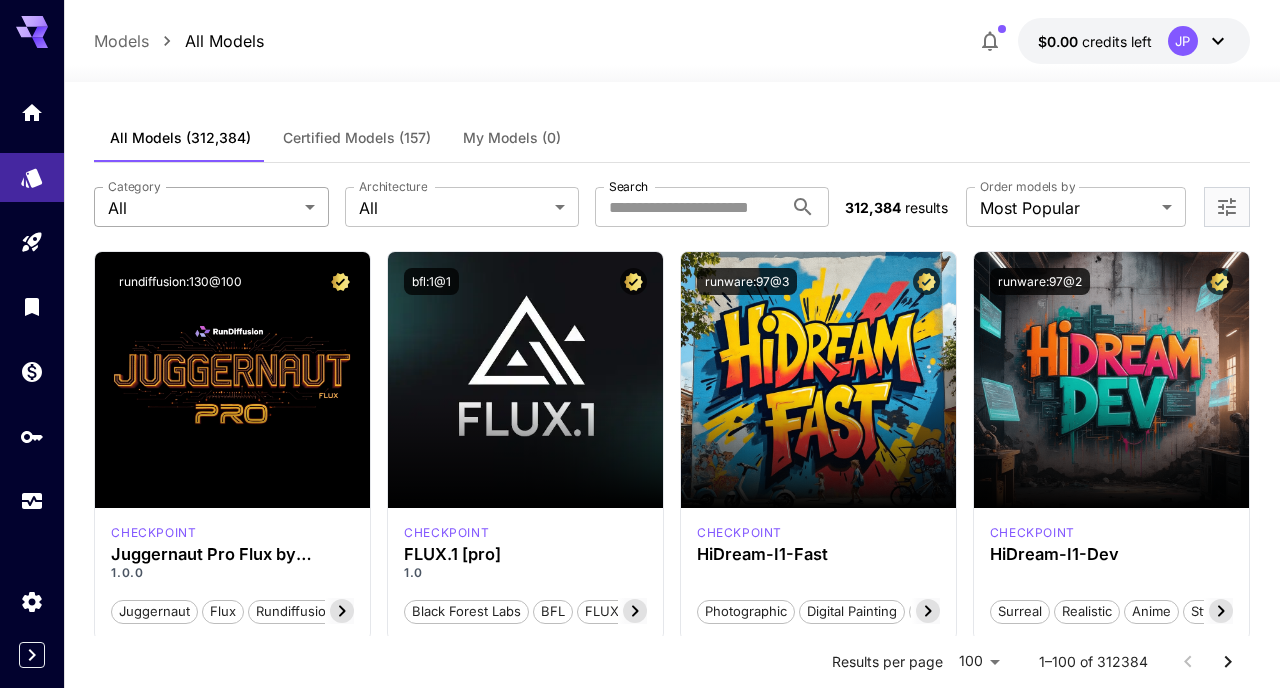 click on "**********" at bounding box center [640, 9553] 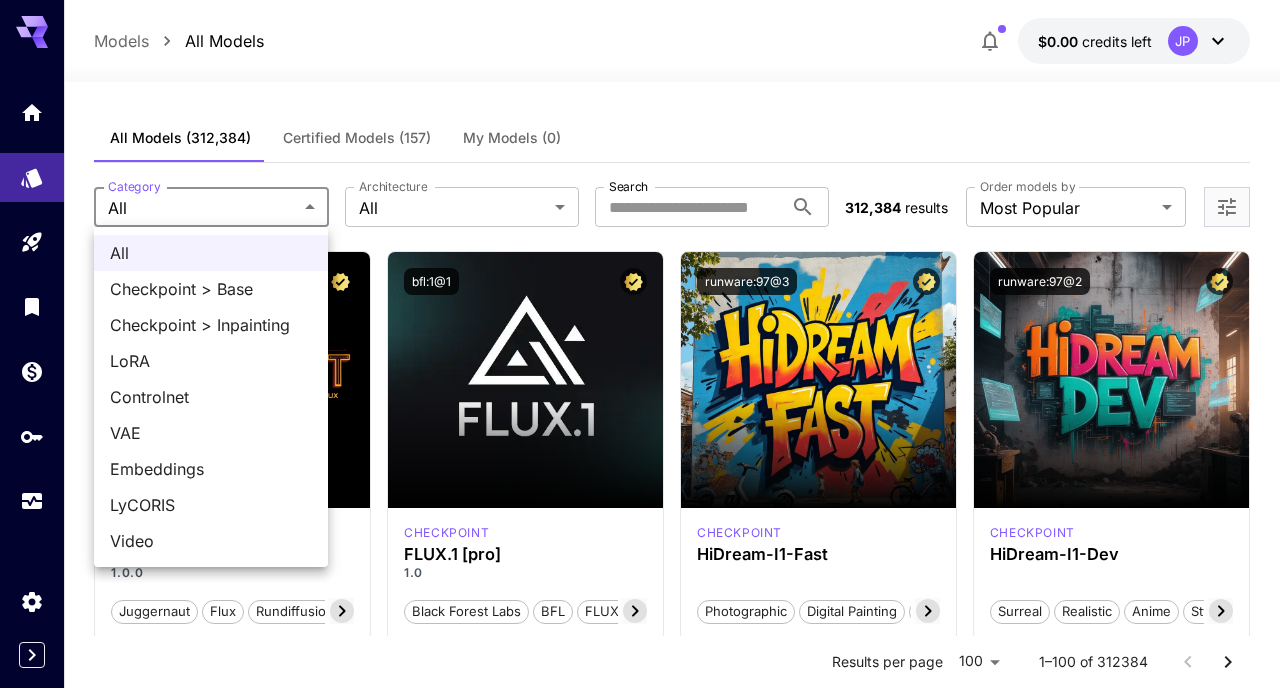 click at bounding box center (640, 344) 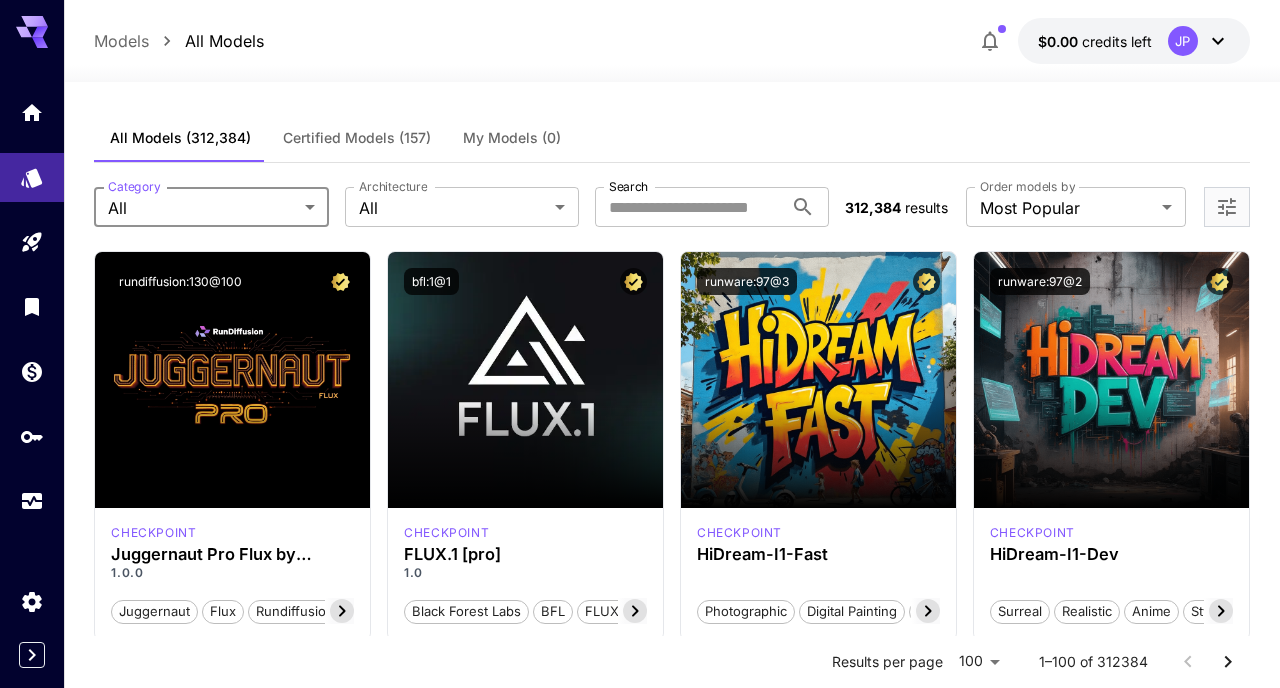 click on "**********" at bounding box center (640, 9553) 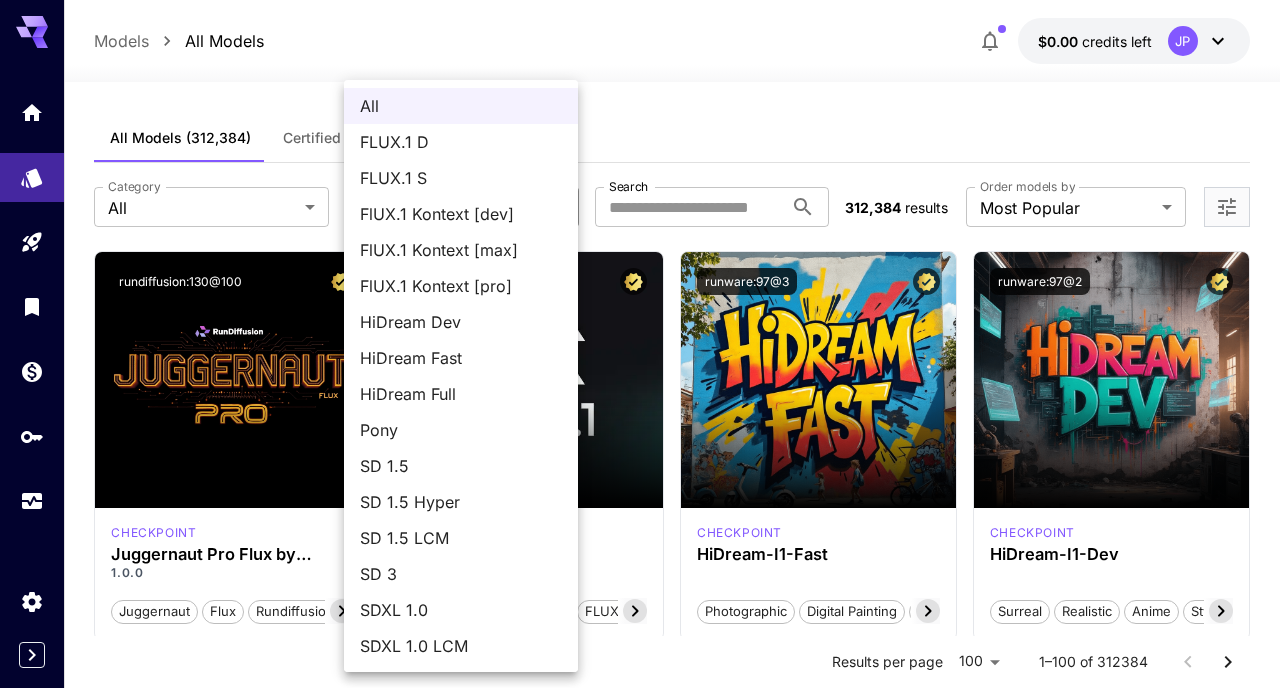 click at bounding box center (640, 344) 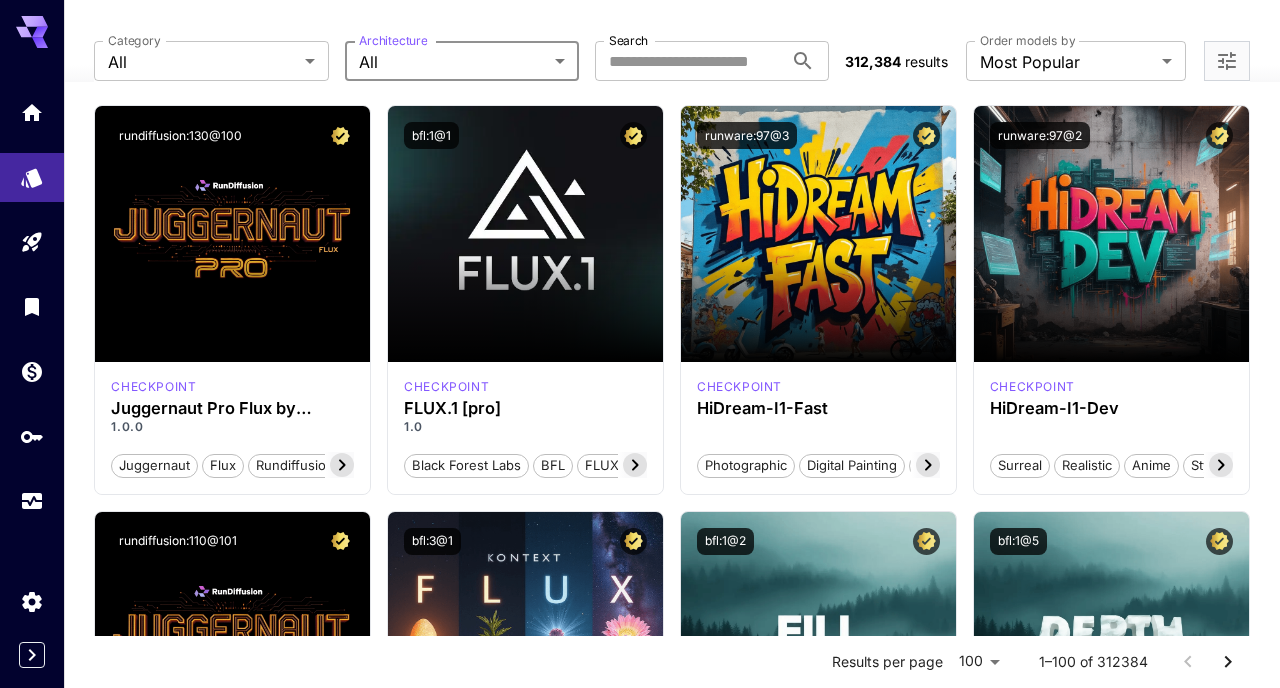 scroll, scrollTop: 144, scrollLeft: 0, axis: vertical 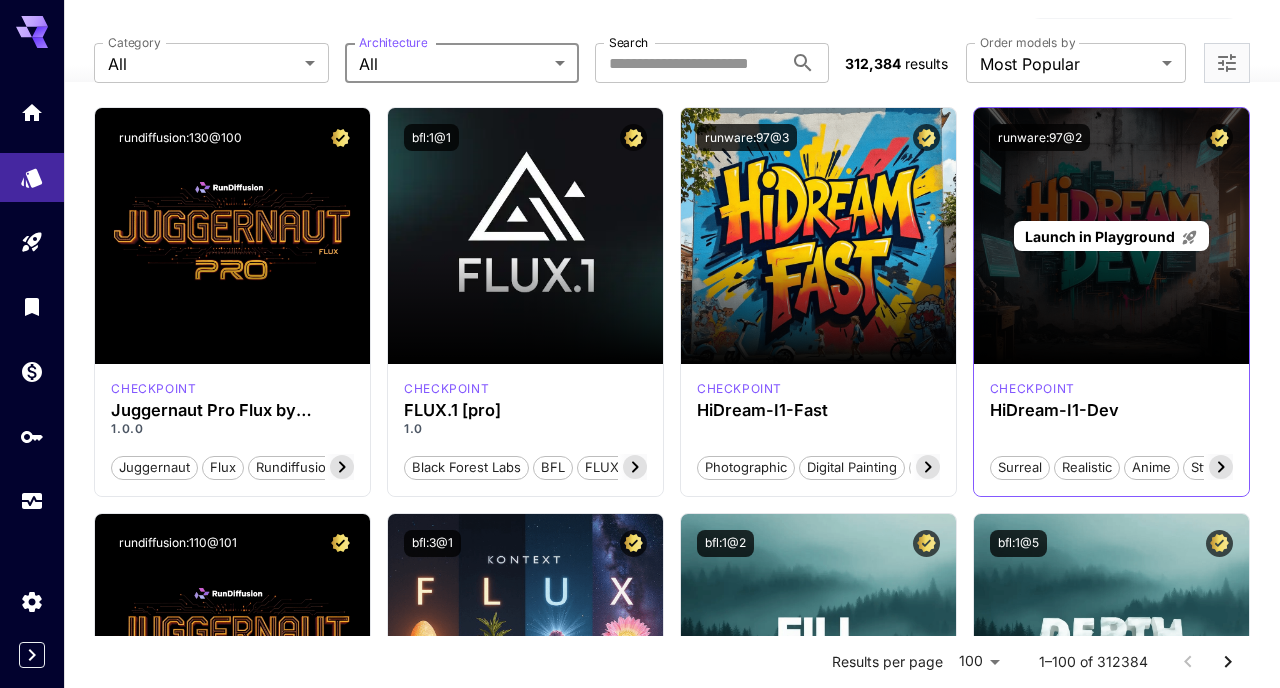 click on "Launch in Playground" at bounding box center [1111, 236] 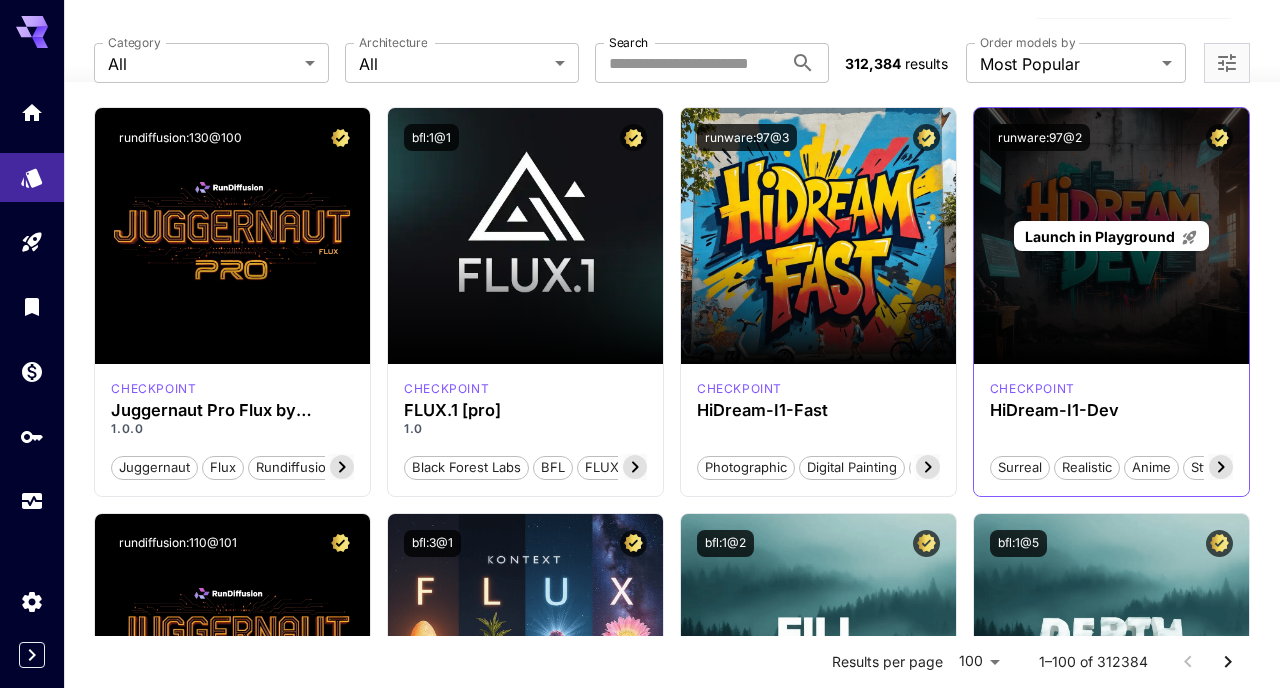 click on "Launch in Playground" at bounding box center (1100, 236) 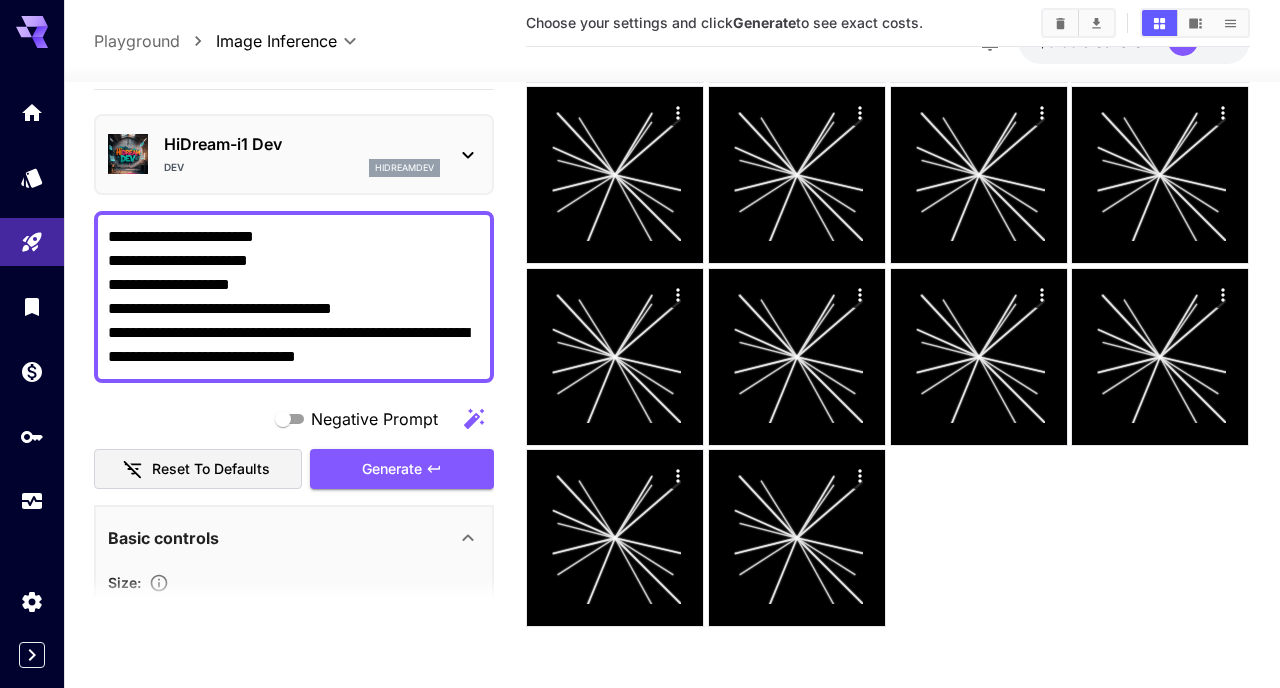 scroll, scrollTop: 0, scrollLeft: 0, axis: both 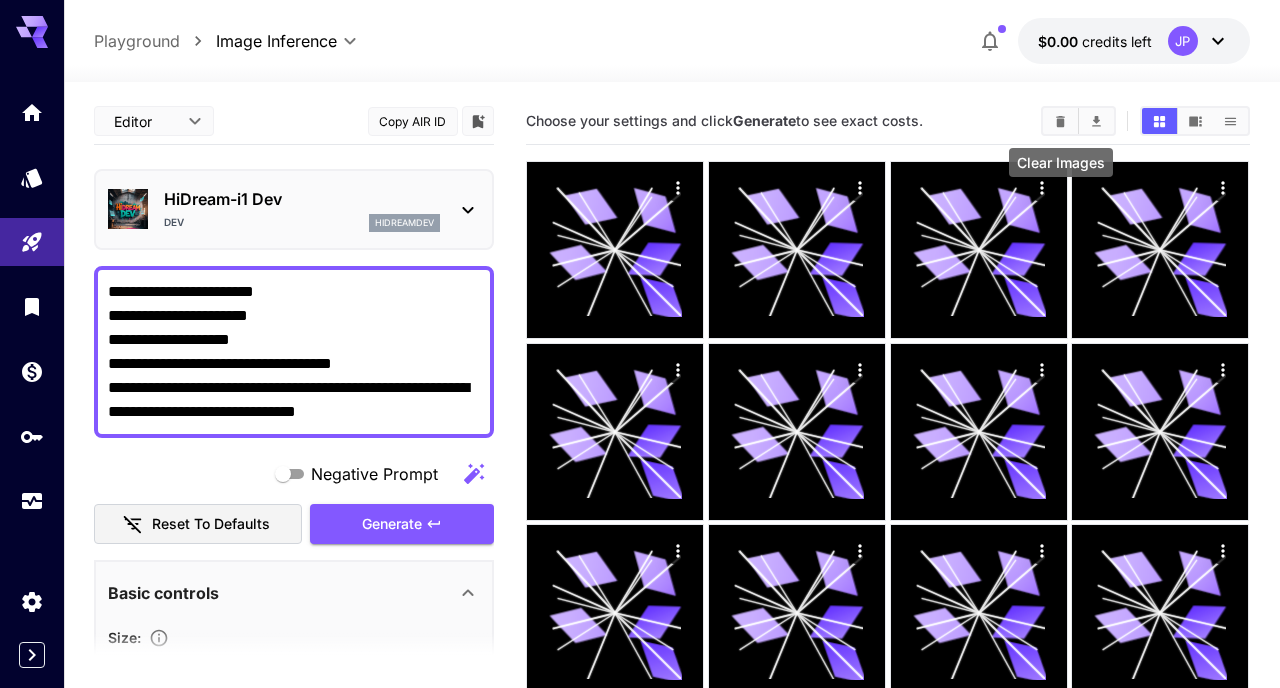 click 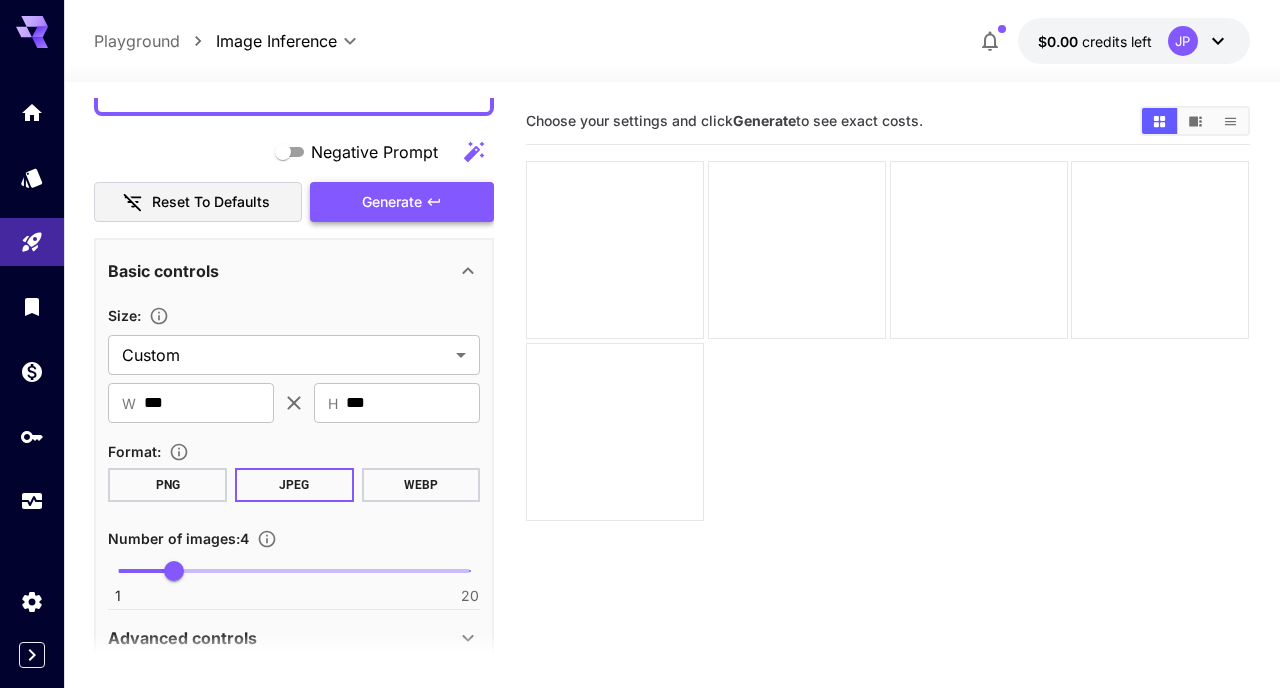 scroll, scrollTop: 331, scrollLeft: 0, axis: vertical 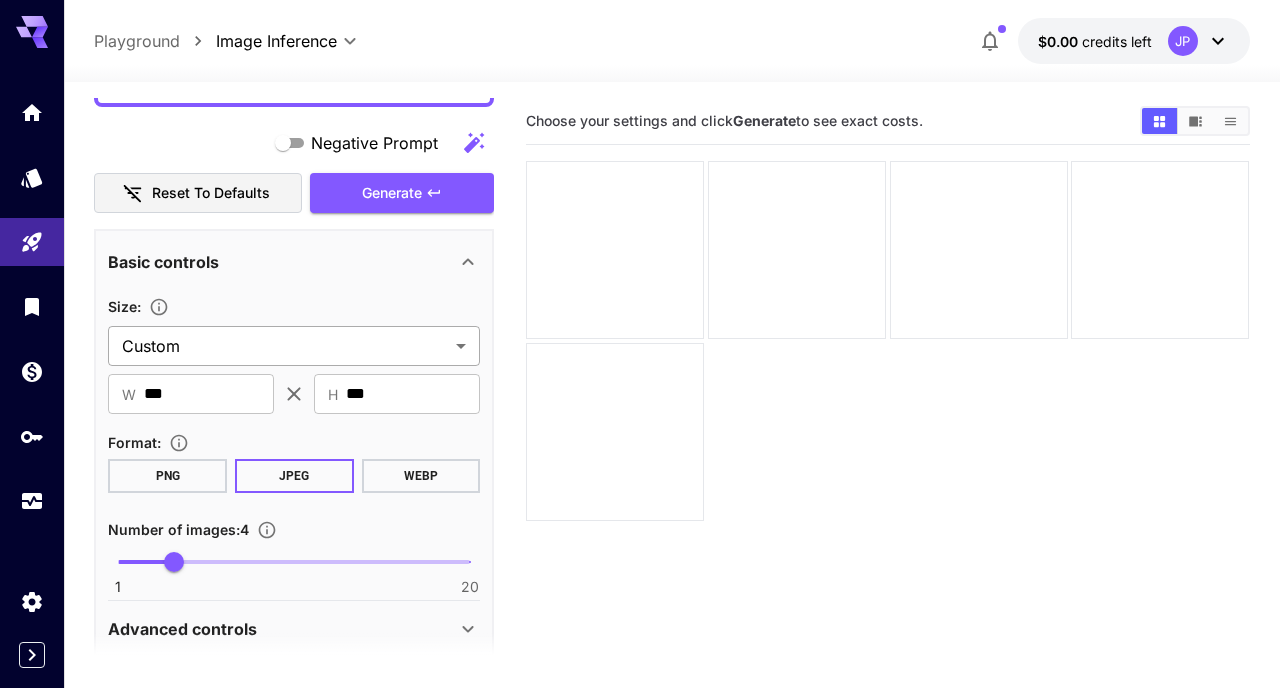 click on "**********" at bounding box center [640, 423] 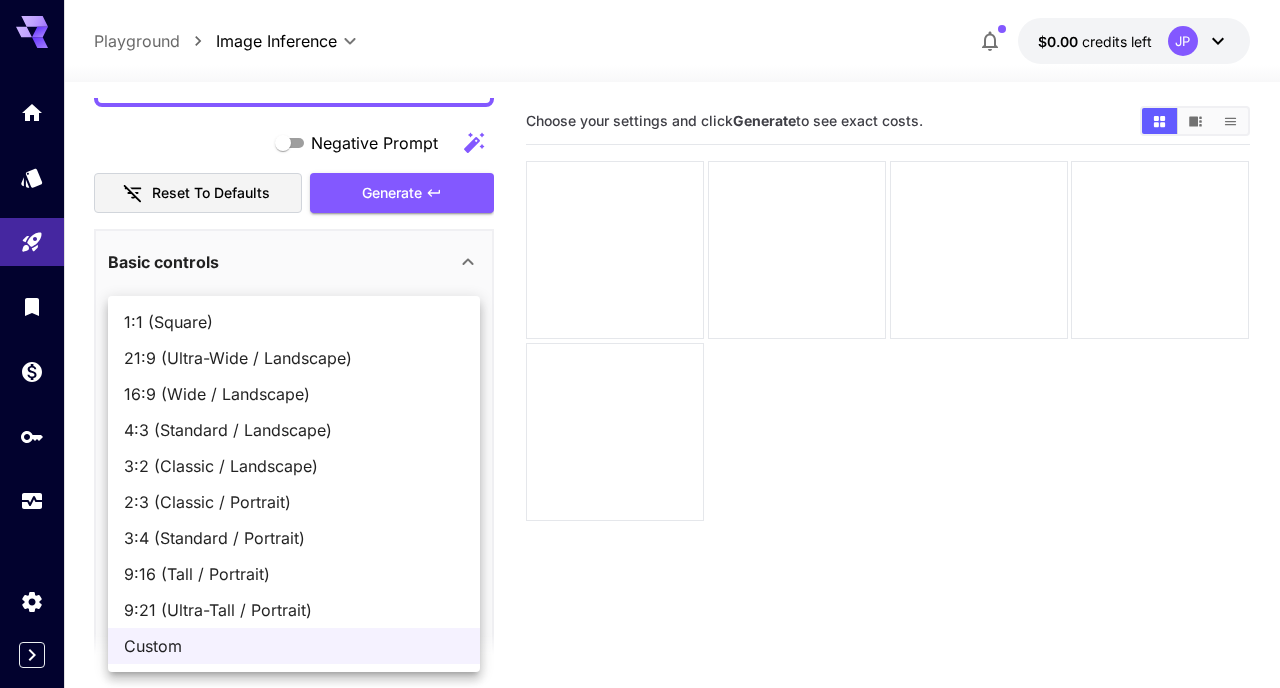 click on "9:16 (Tall / Portrait)" at bounding box center [294, 574] 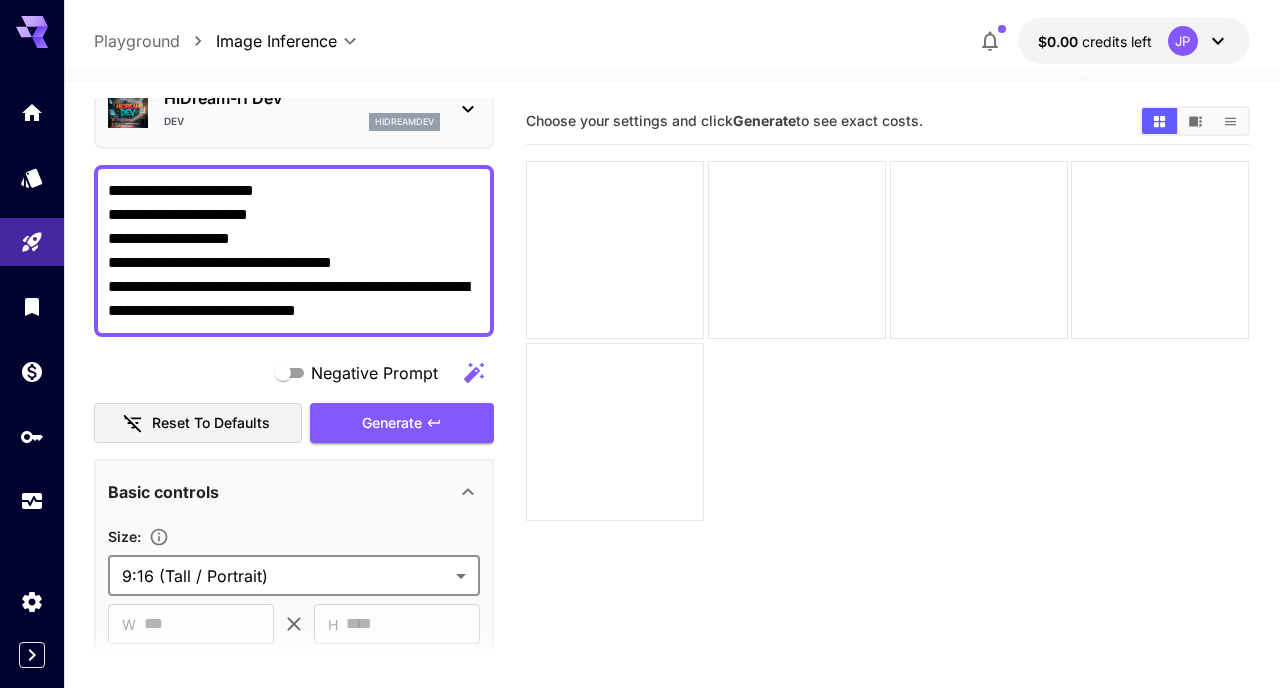 scroll, scrollTop: 79, scrollLeft: 0, axis: vertical 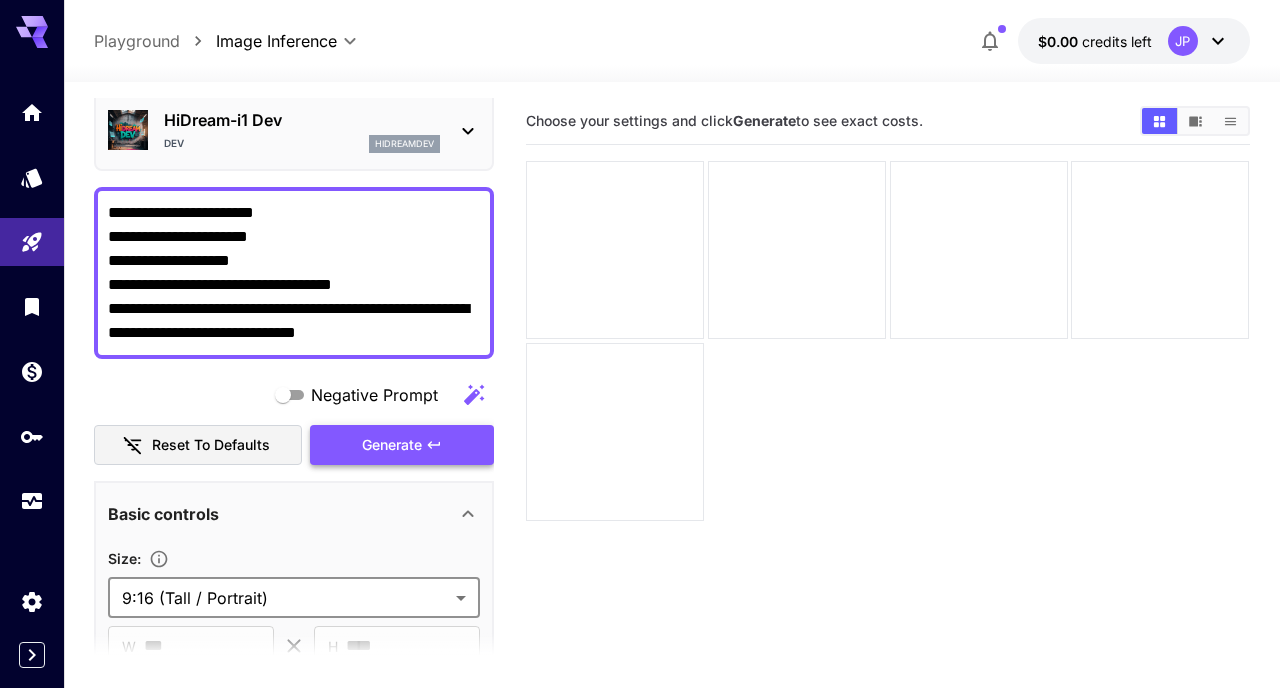 click on "Generate" at bounding box center [392, 445] 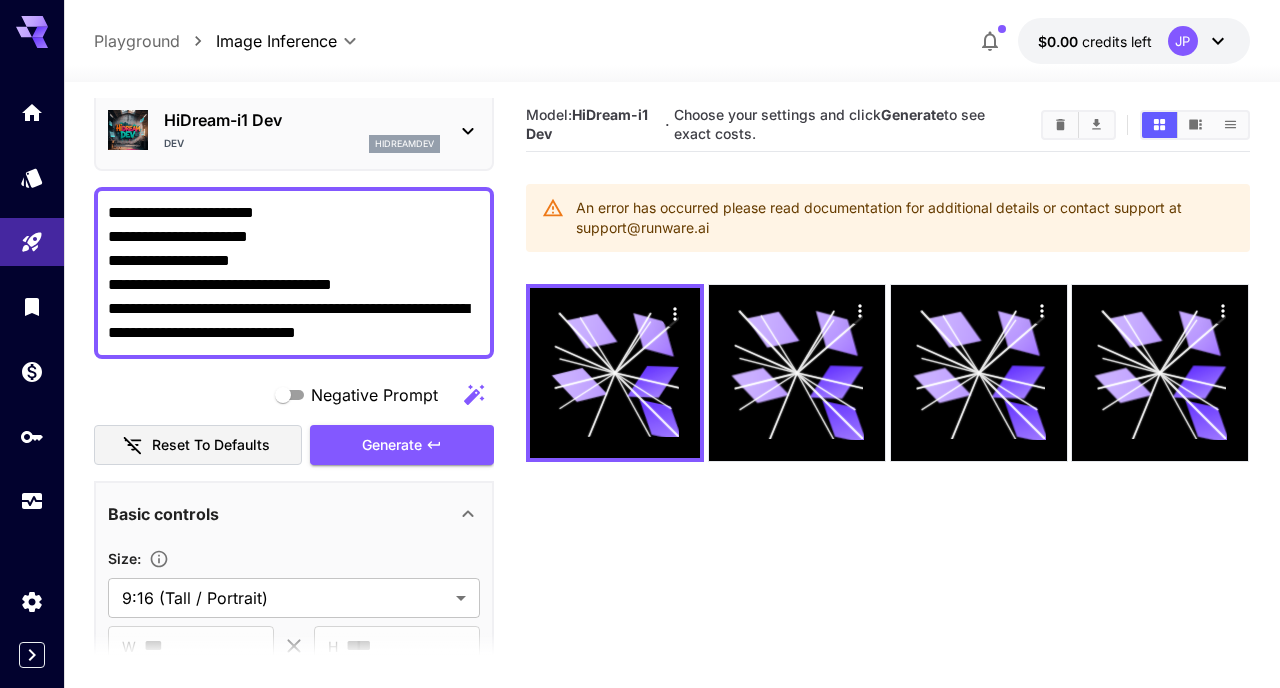 scroll, scrollTop: 0, scrollLeft: 0, axis: both 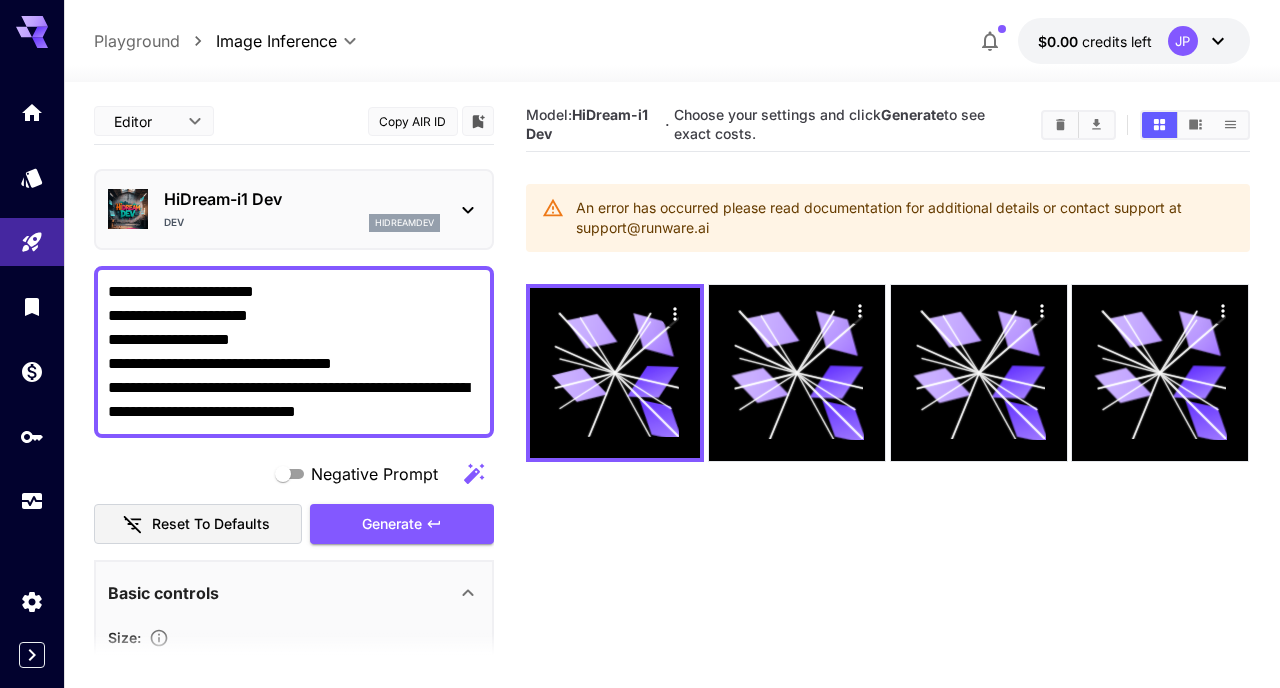 click on "**********" at bounding box center (294, 352) 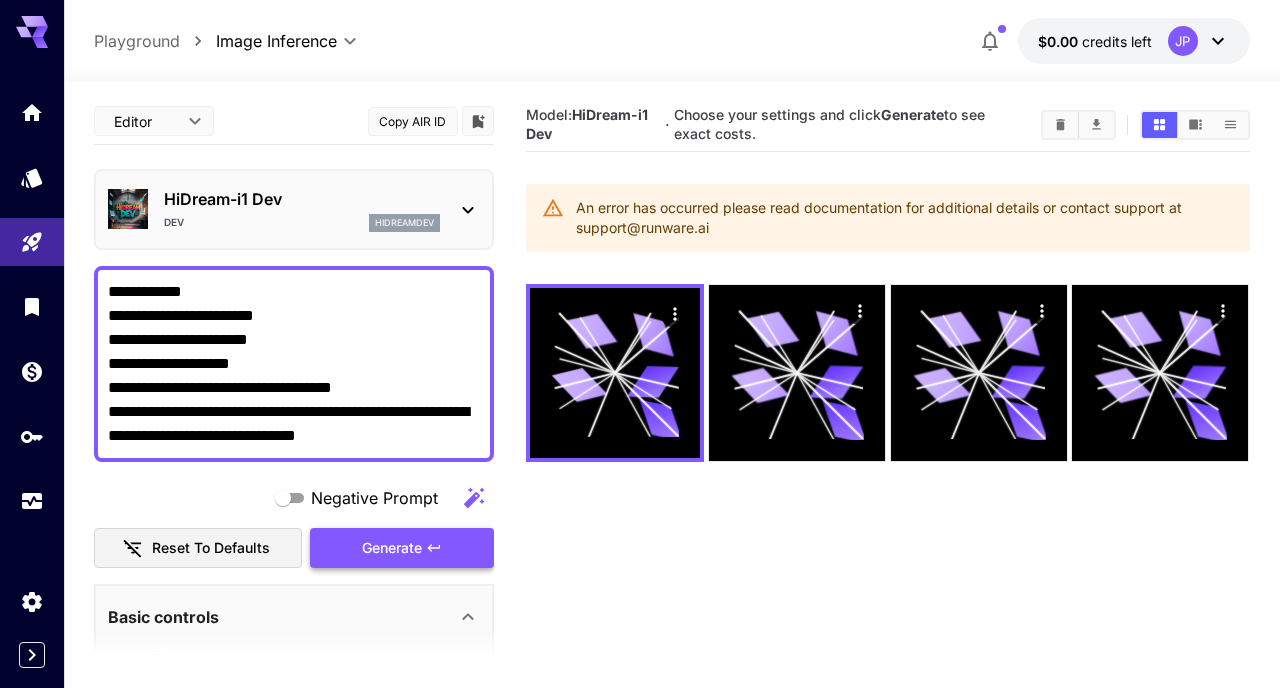 type on "**********" 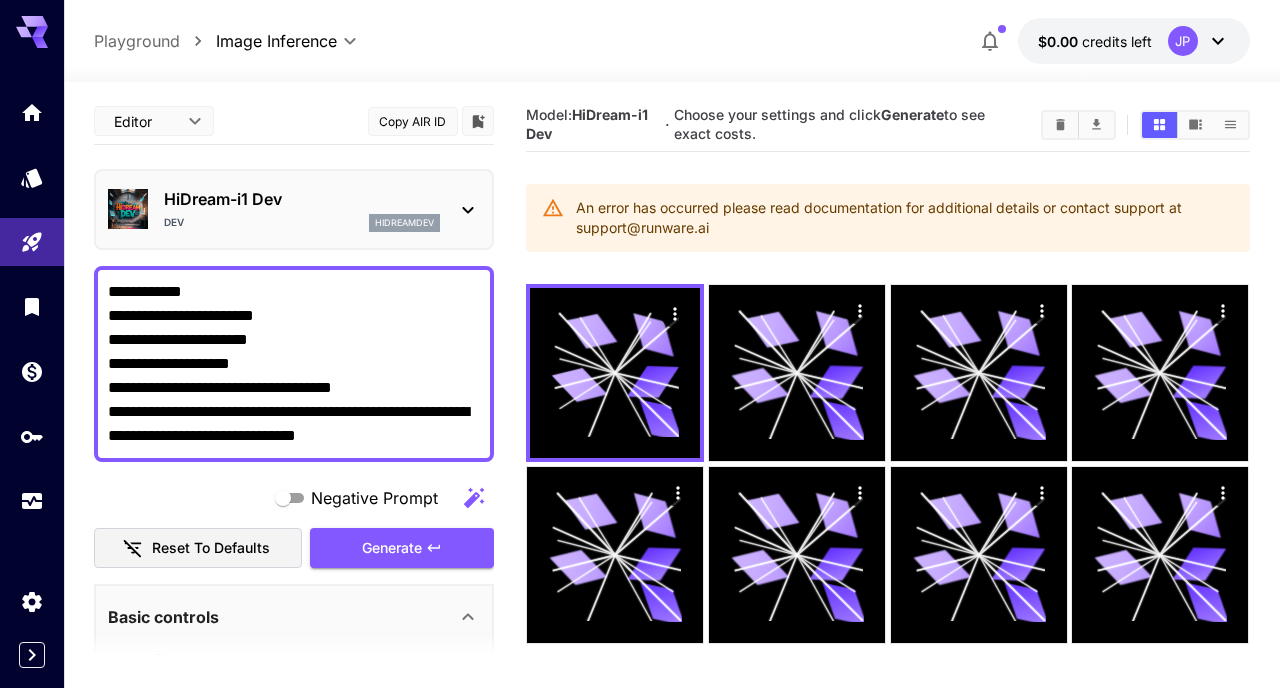 scroll, scrollTop: 158, scrollLeft: 0, axis: vertical 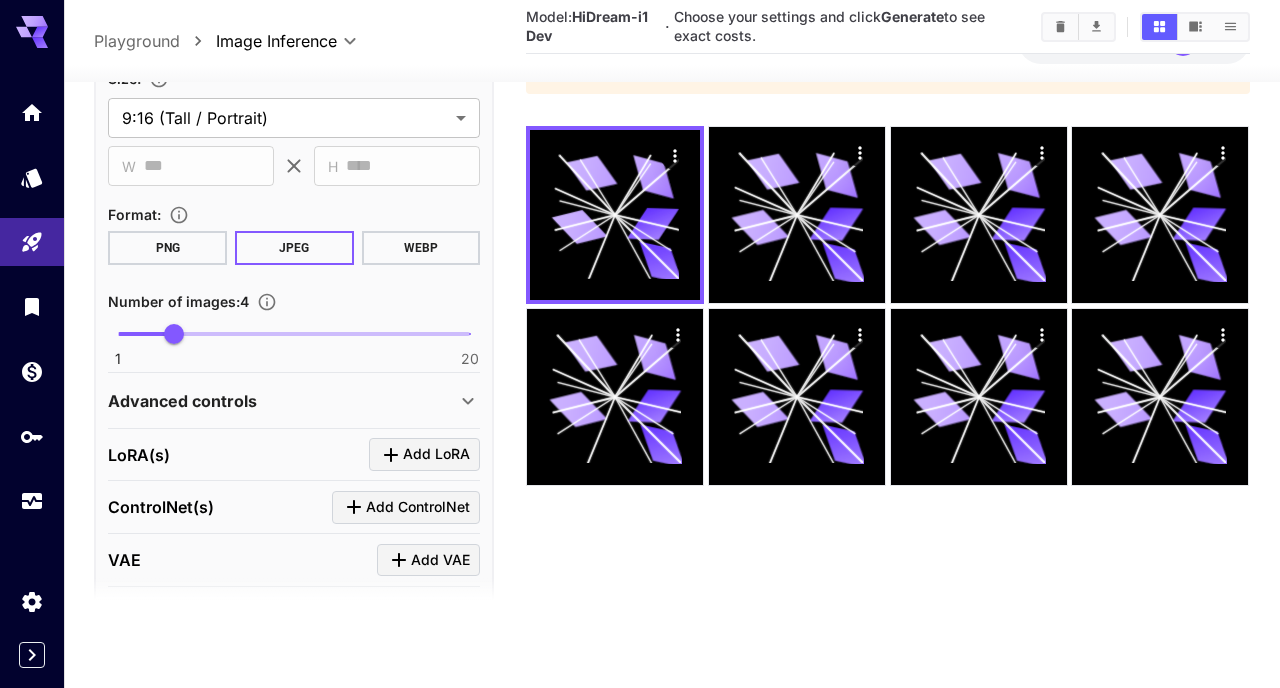 click on "PNG" at bounding box center (167, 248) 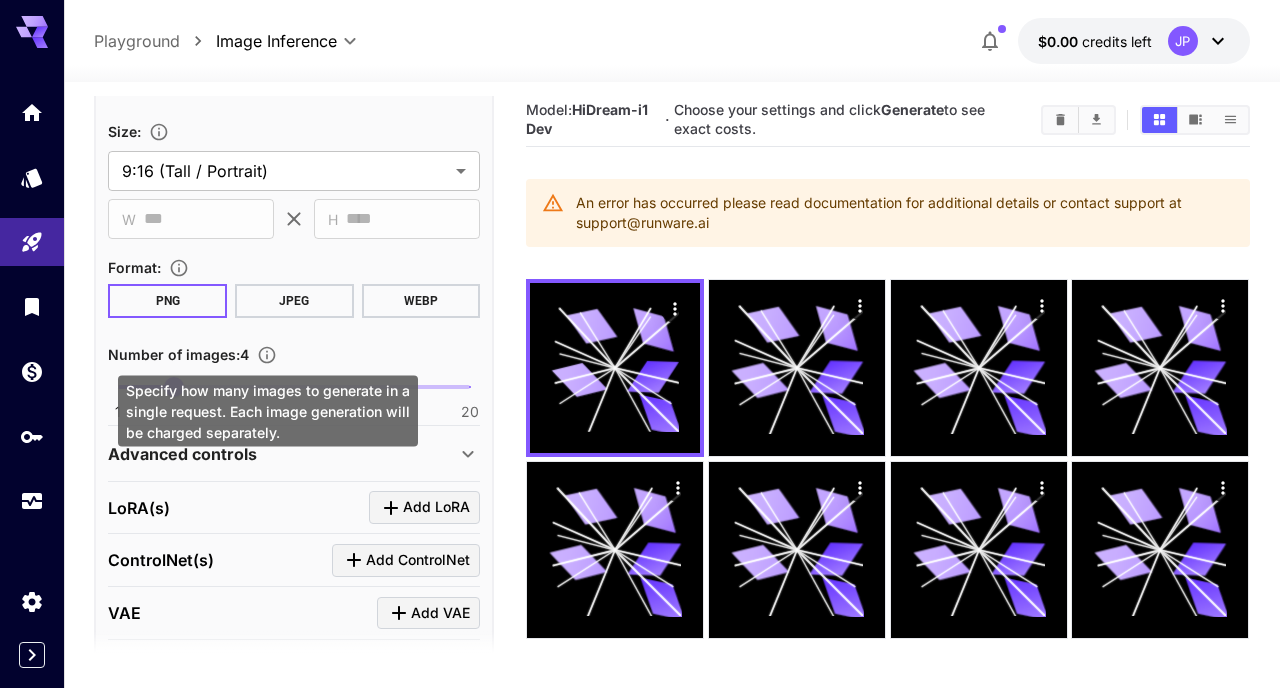 scroll, scrollTop: 0, scrollLeft: 0, axis: both 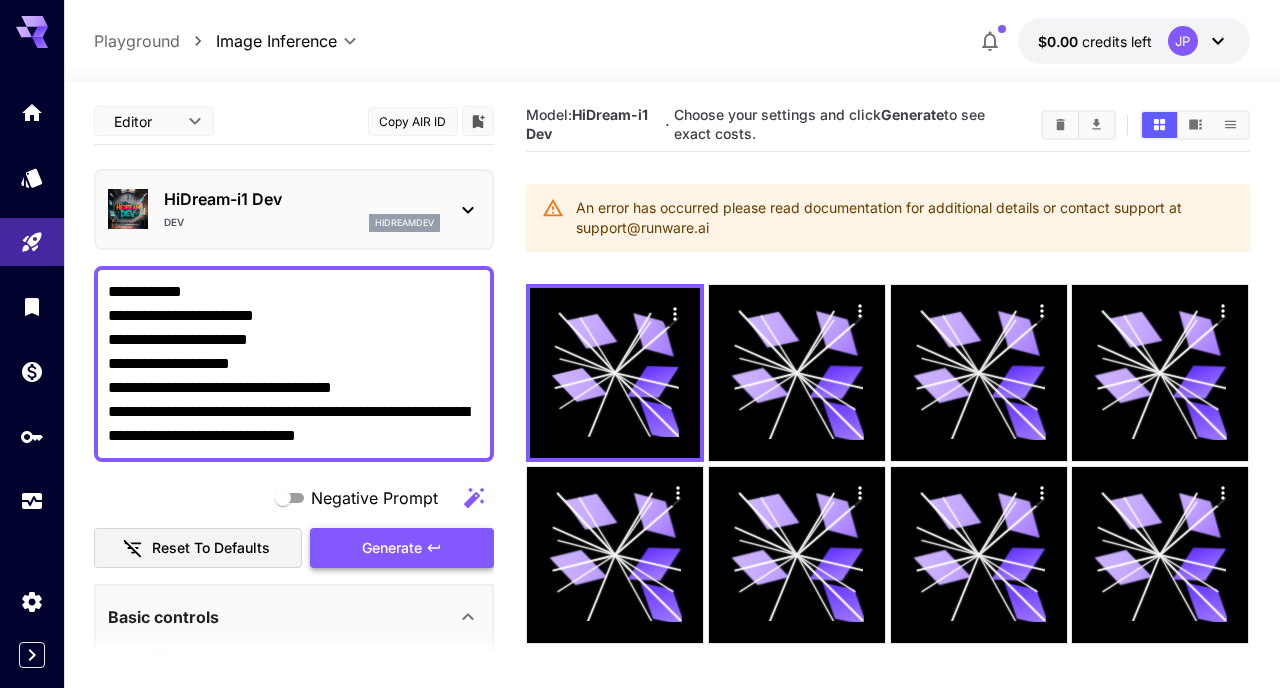 click on "Generate" at bounding box center (392, 548) 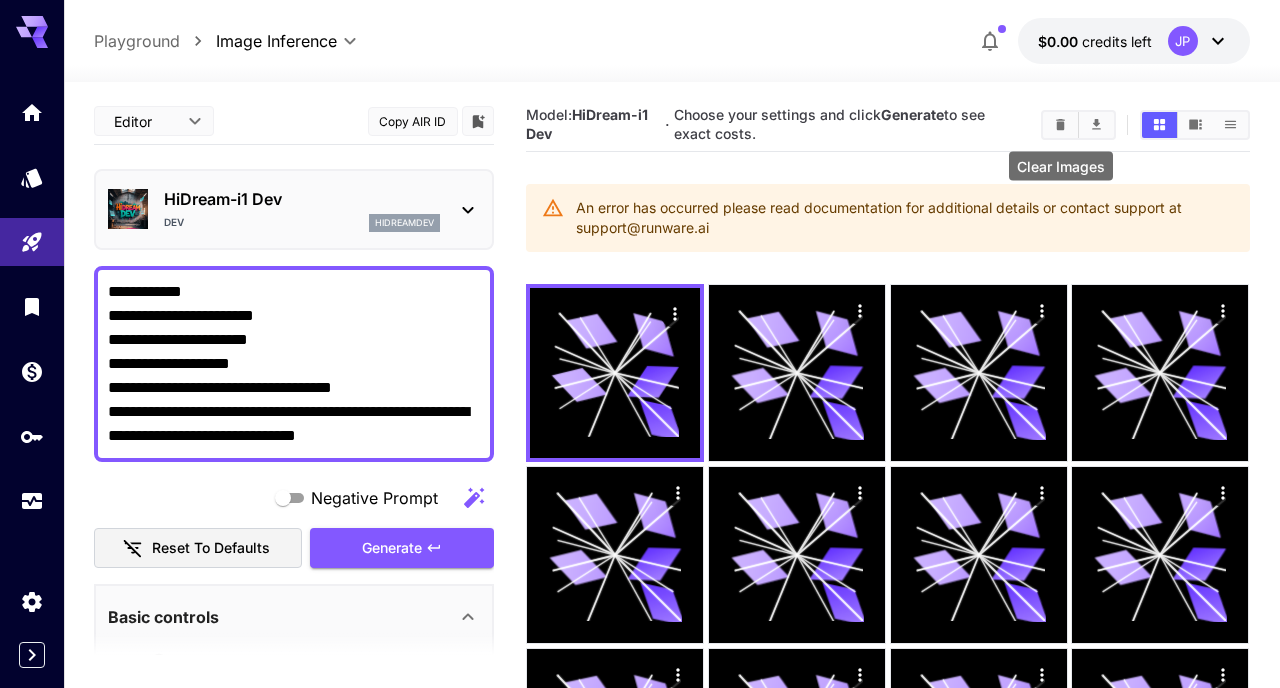 click 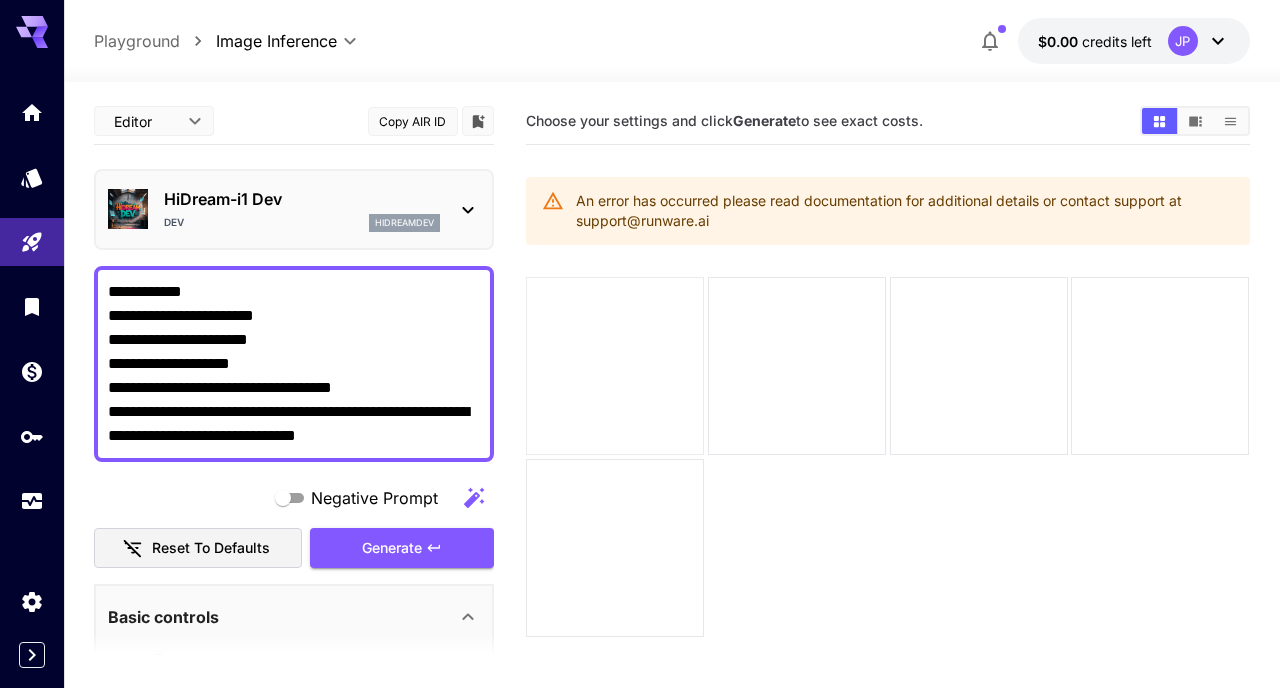 click at bounding box center (615, 366) 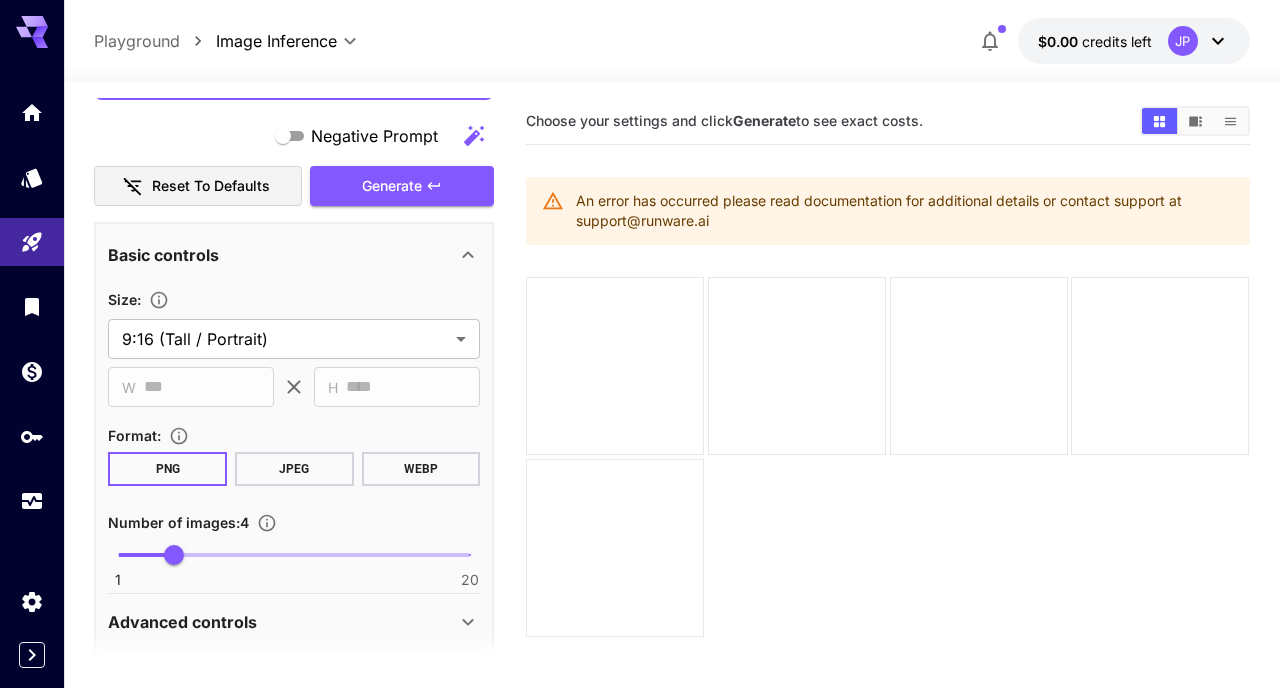 scroll, scrollTop: 363, scrollLeft: 0, axis: vertical 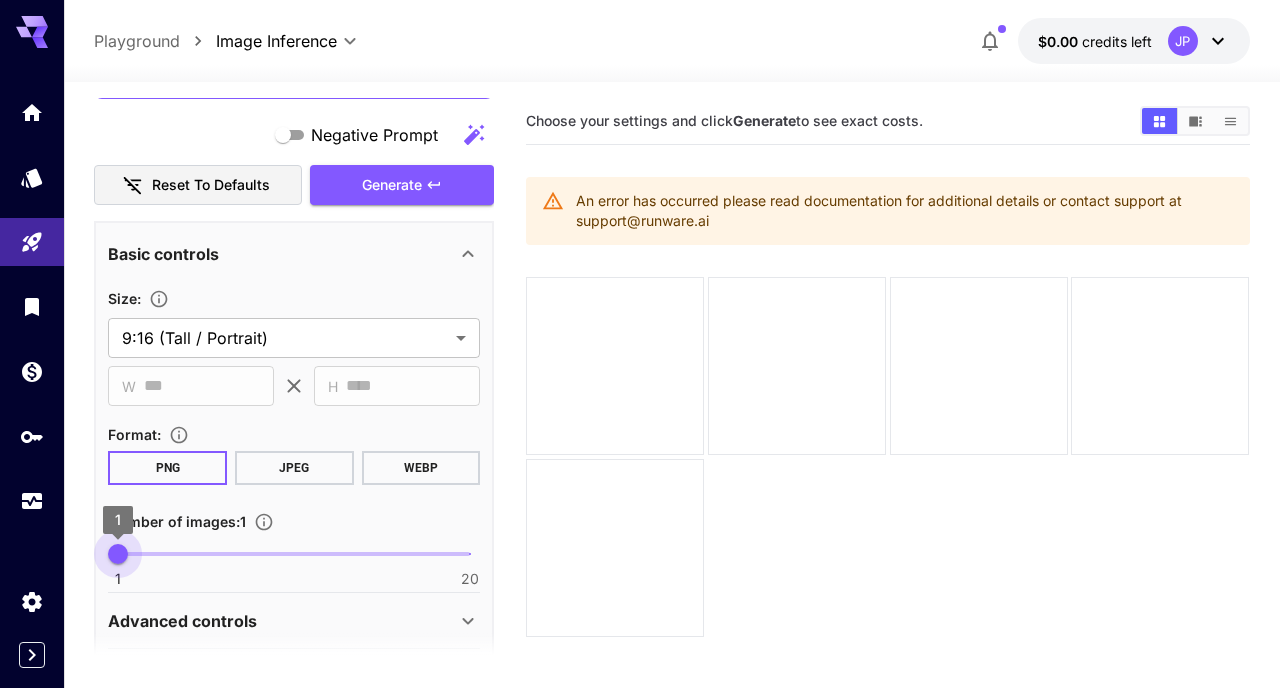 drag, startPoint x: 177, startPoint y: 553, endPoint x: 100, endPoint y: 541, distance: 77.92946 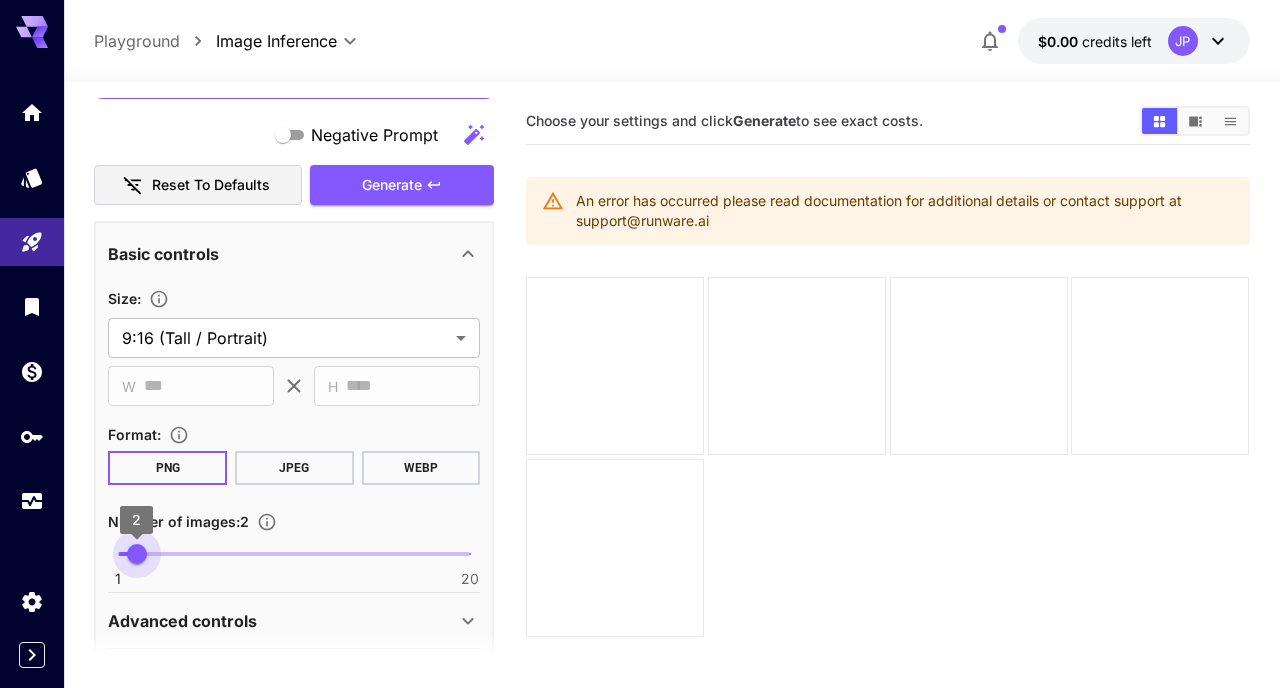drag, startPoint x: 116, startPoint y: 554, endPoint x: 136, endPoint y: 556, distance: 20.09975 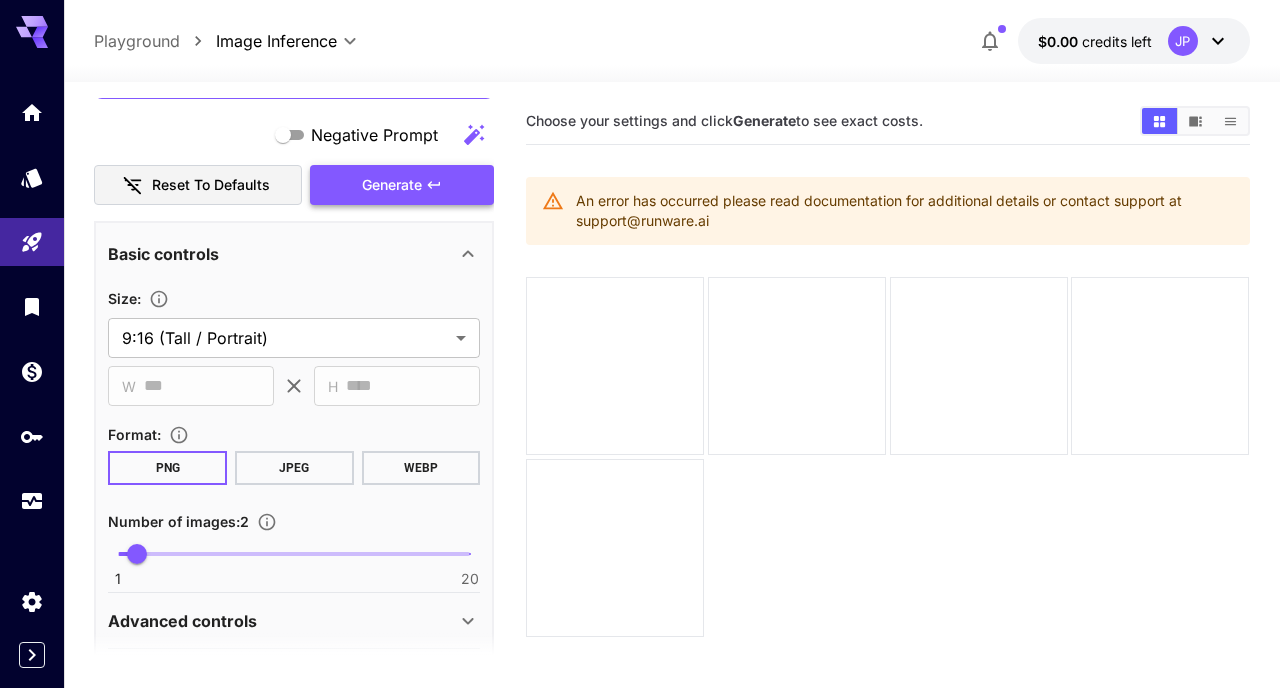 click on "Generate" at bounding box center [392, 185] 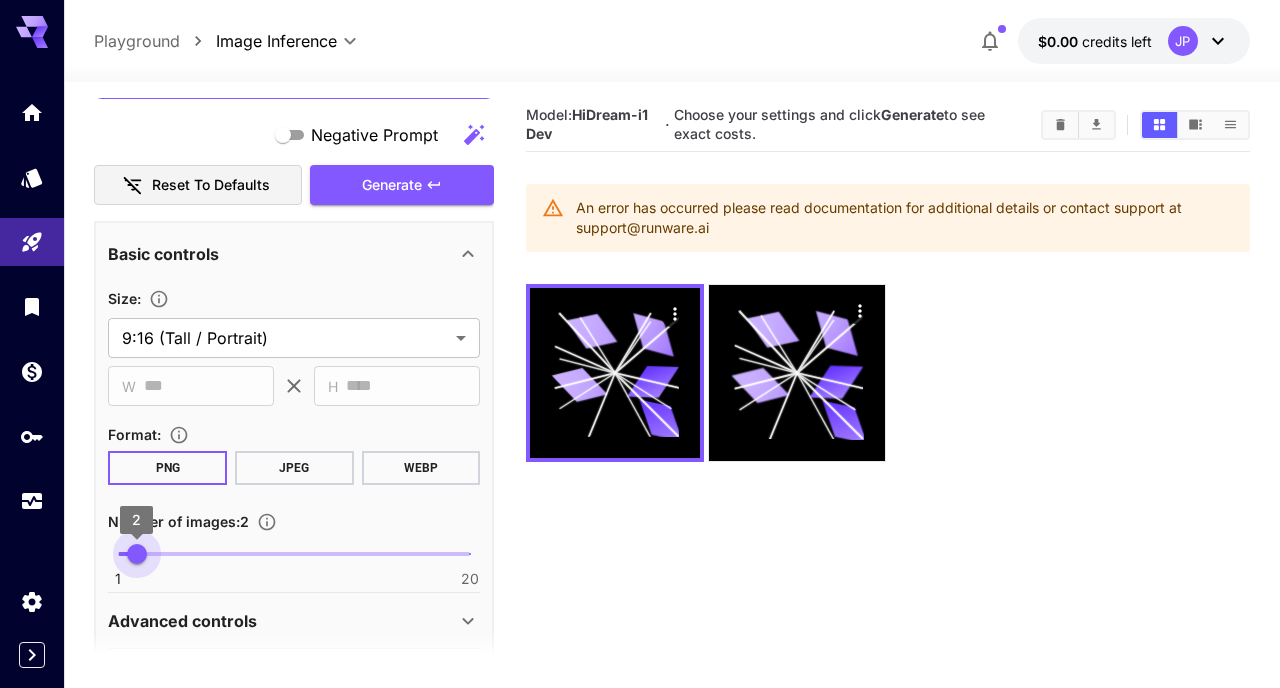 type on "*" 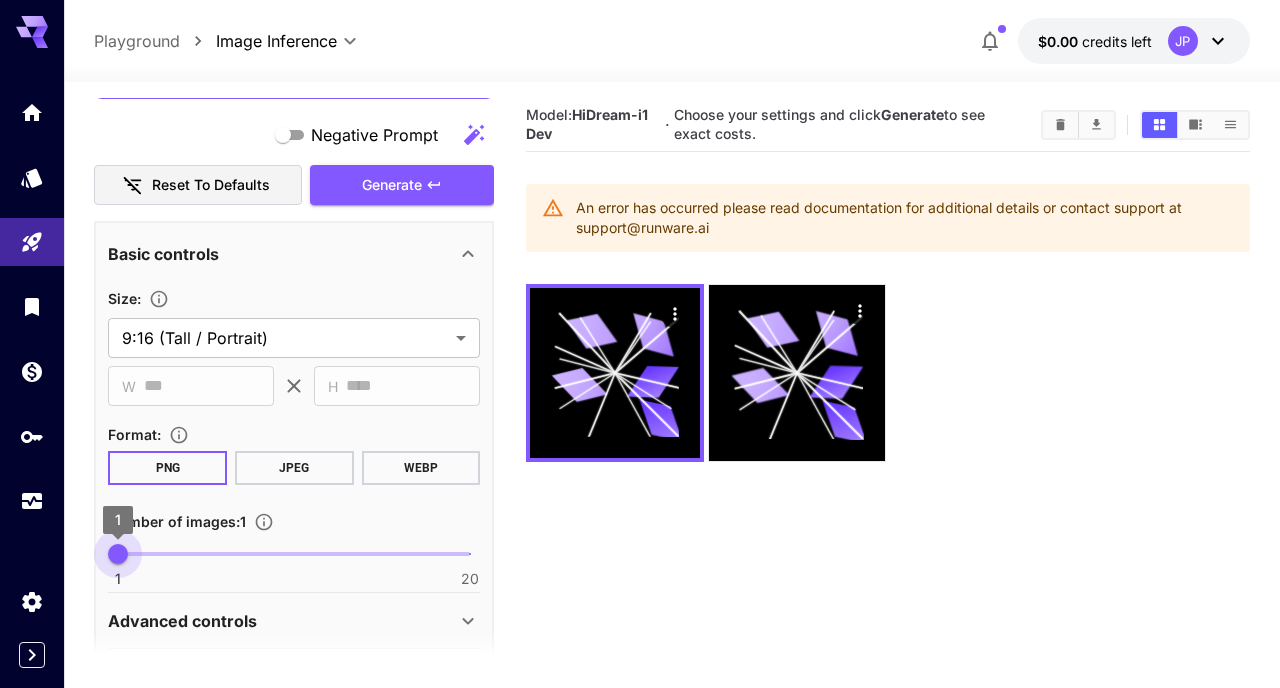 drag, startPoint x: 135, startPoint y: 554, endPoint x: 101, endPoint y: 551, distance: 34.132095 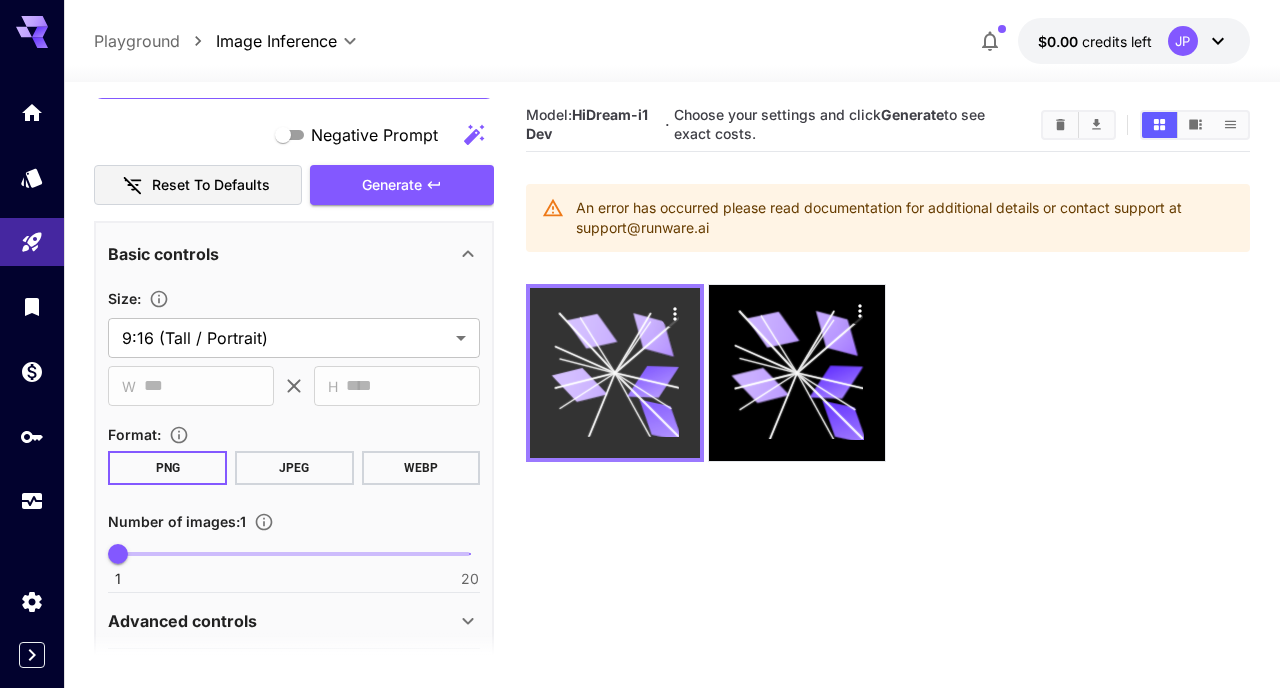 click 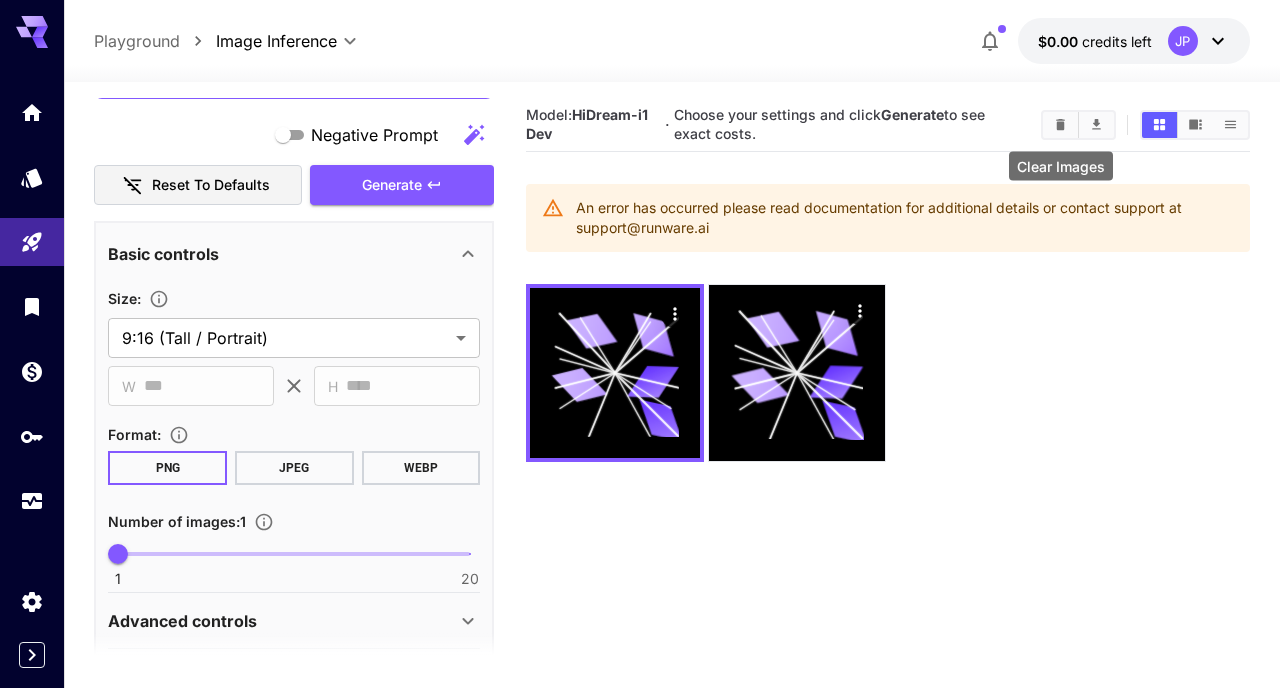 click 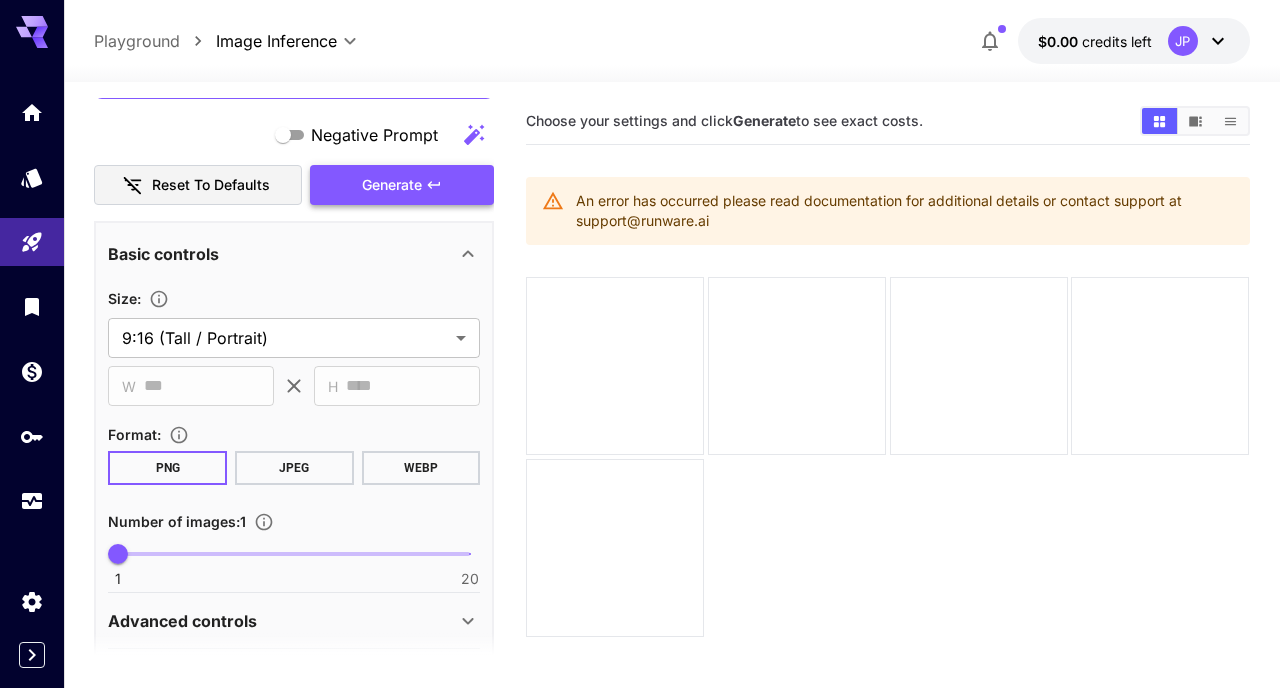 click on "Generate" at bounding box center [392, 185] 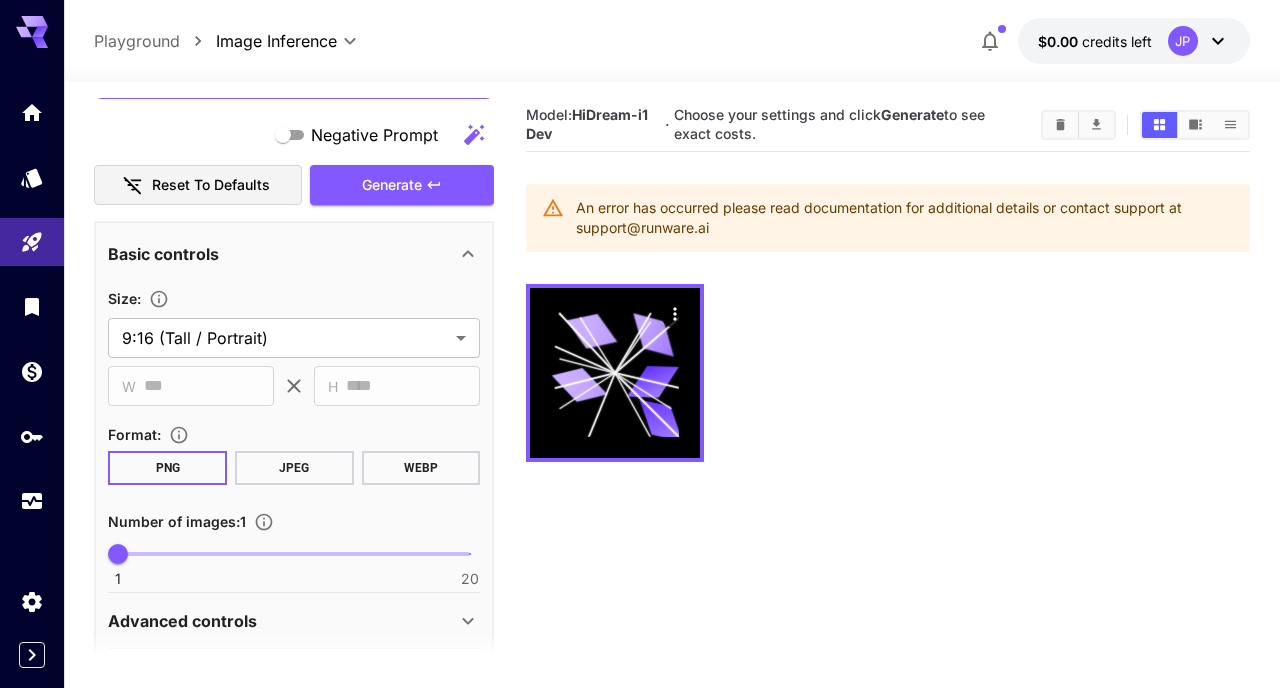 scroll, scrollTop: 0, scrollLeft: 0, axis: both 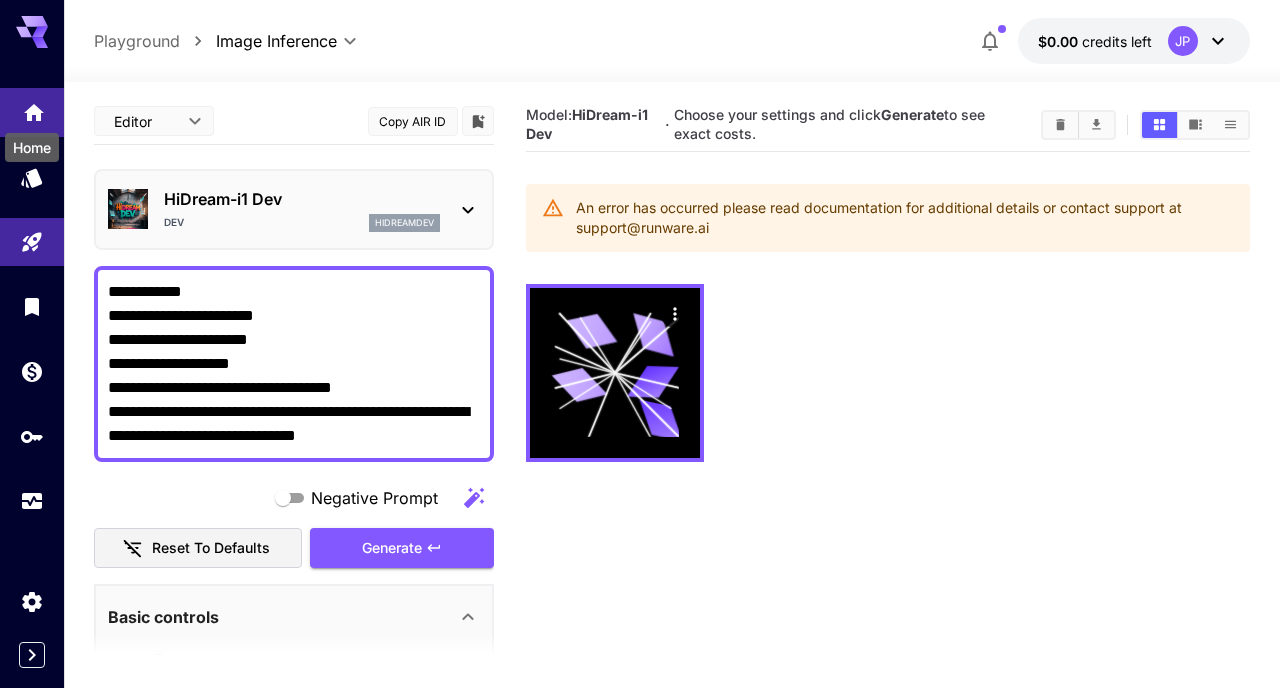 click 